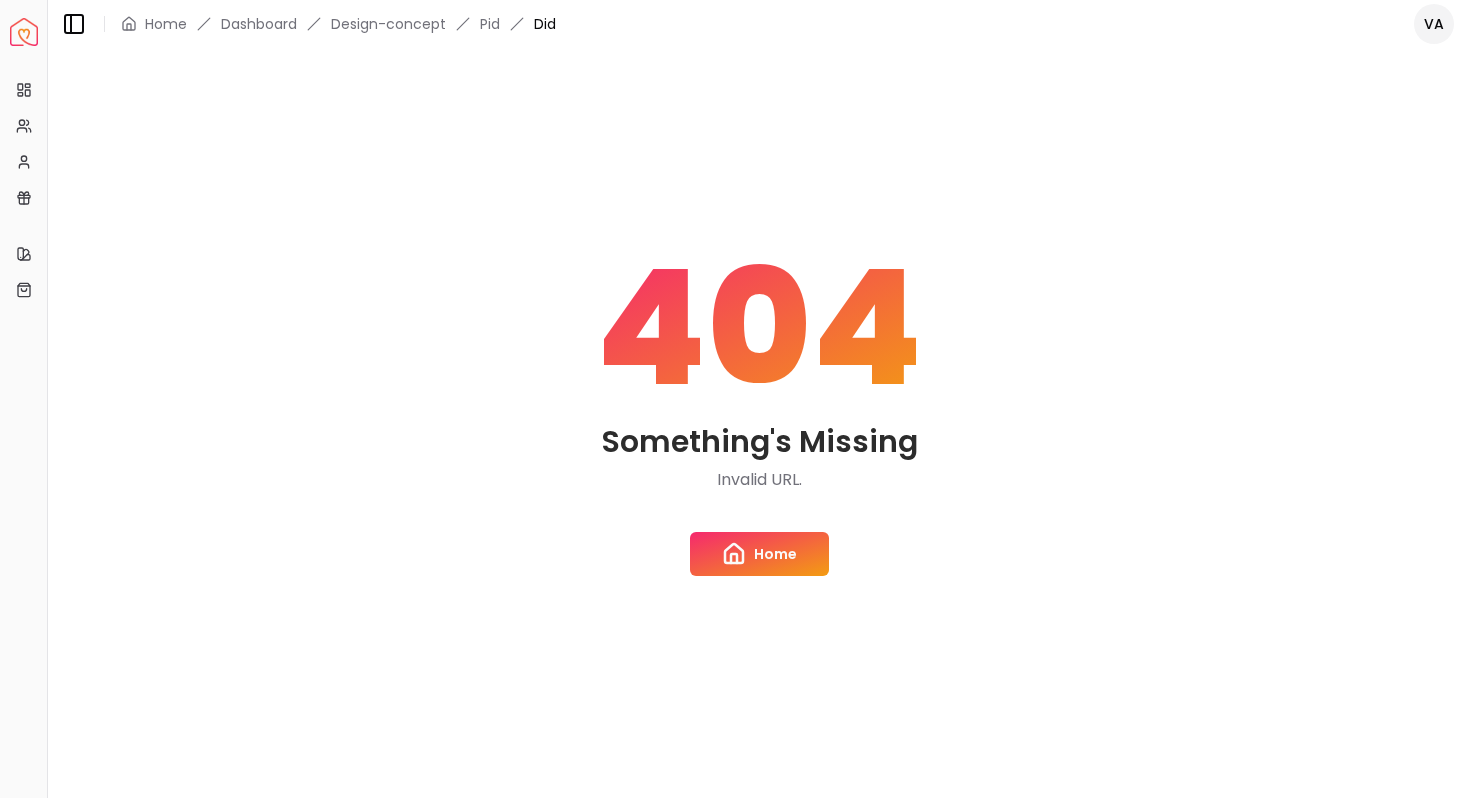 scroll, scrollTop: 0, scrollLeft: 0, axis: both 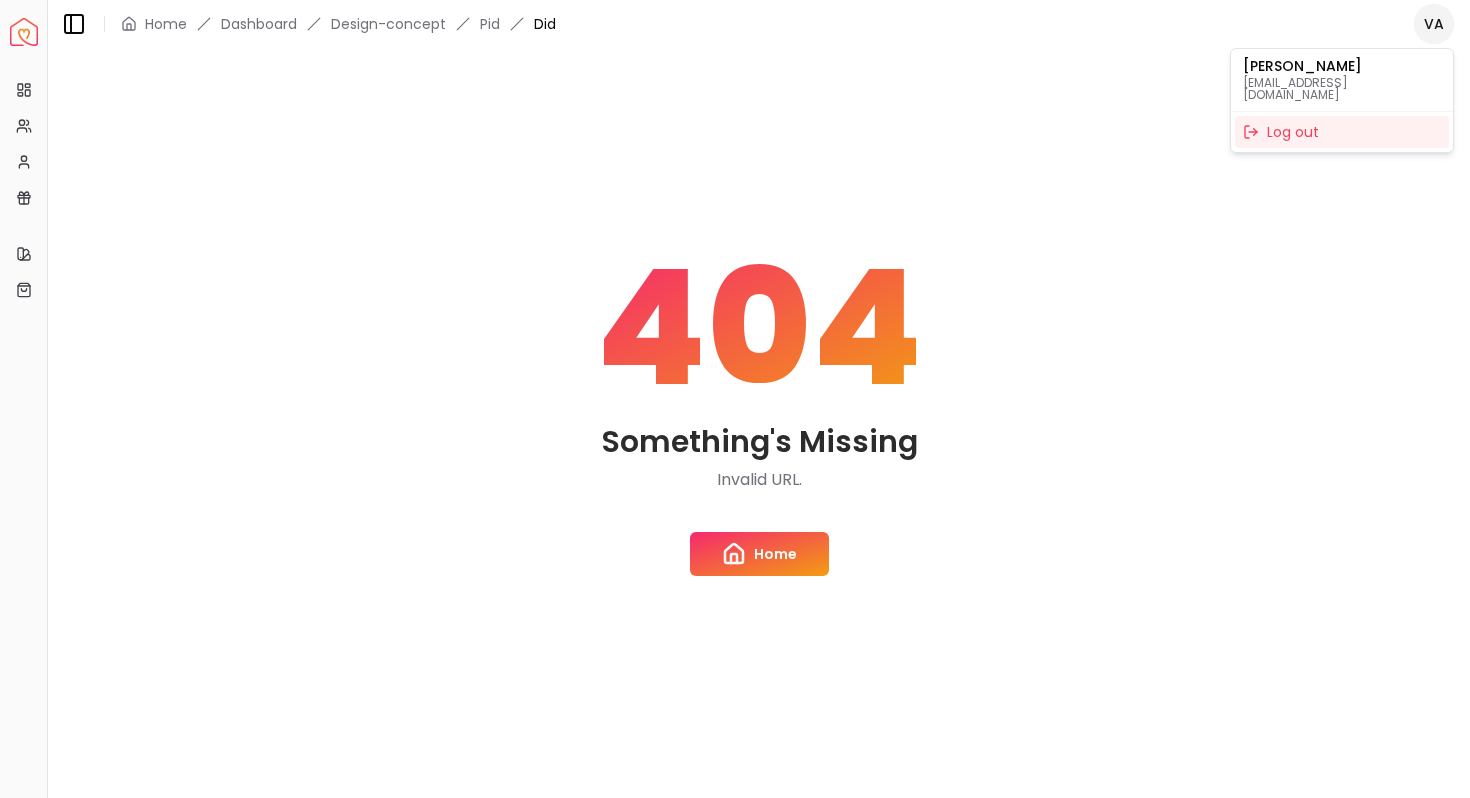 click on "Spacejoy Dashboard Overview Projects My Referrals My Profile Gift Card Balance Quick Links My Style My Store Toggle Sidebar Home Dashboard Design-concept Pid Did VA 404 Something's Missing Invalid URL.  Home
[PERSON_NAME] [EMAIL_ADDRESS][DOMAIN_NAME] Log out" at bounding box center (735, 399) 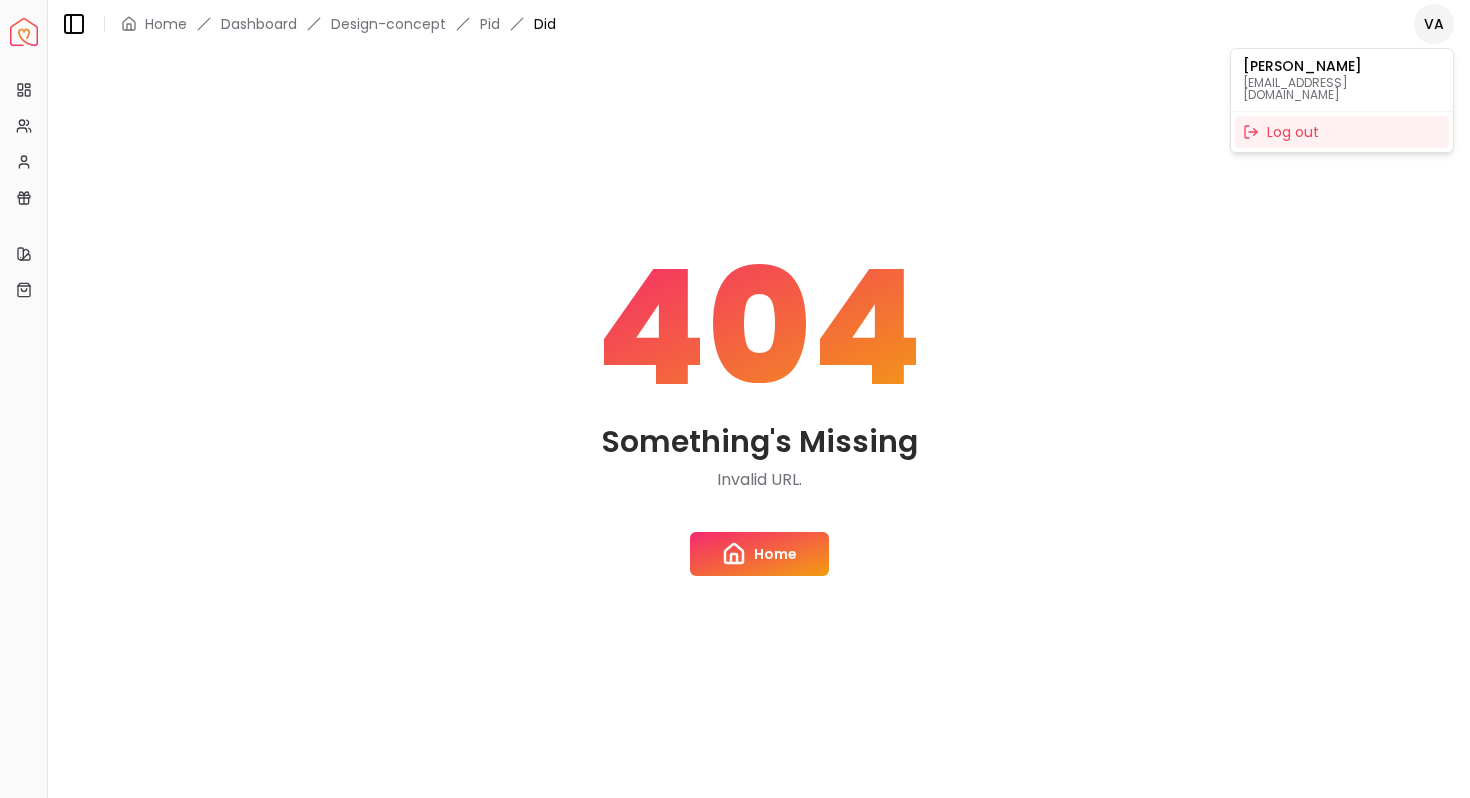 click on "[EMAIL_ADDRESS][DOMAIN_NAME]" at bounding box center [1342, 89] 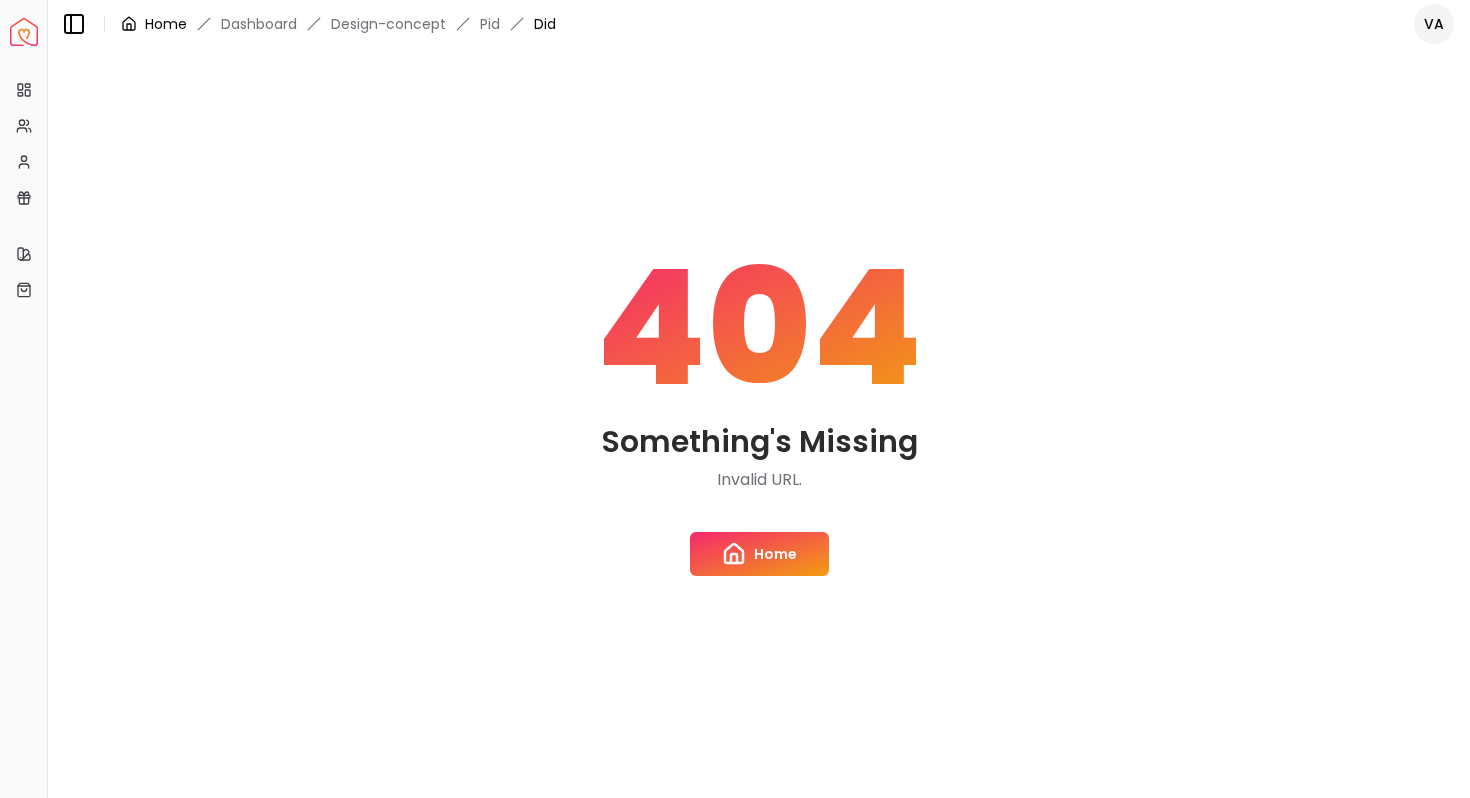 click on "Home" at bounding box center (166, 24) 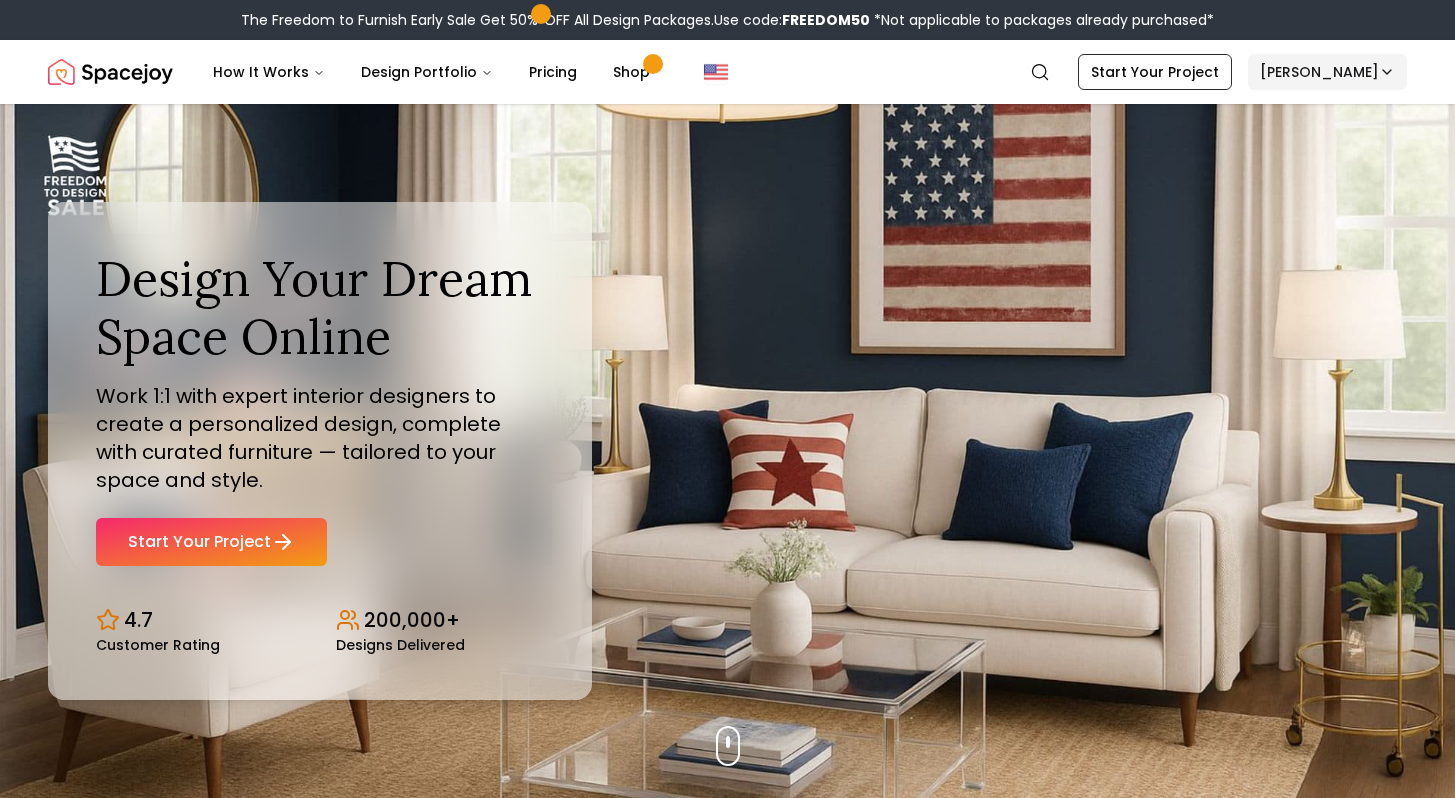 click on "The Freedom to Furnish Early Sale Get 50% OFF All Design Packages.  Use code:  FREEDOM50   *Not applicable to packages already purchased* Spacejoy How It Works   Design Portfolio   Pricing Shop Search Start Your Project   [PERSON_NAME] Design Your Dream Space Online Work 1:1 with expert interior designers to create a personalized design, complete with curated furniture — tailored to your space and style. Start Your Project   4.7 Customer Rating 200,000+ Designs Delivered Design Your Dream Space Online Work 1:1 with expert interior designers to create a personalized design, complete with curated furniture — tailored to your space and style. Start Your Project   4.7 Customer Rating 200,000+ Designs Delivered The Freedom to Furnish Early Sale Get 50% OFF on all Design Packages Get Started   [DATE] Sale Up to 70% OFF on Furniture & Decor Shop Now   Get Matched with Expert Interior Designers Online! [PERSON_NAME] Designer [PERSON_NAME] Designer [PERSON_NAME] Designer [PERSON_NAME] Designer   1 2" at bounding box center (727, 5986) 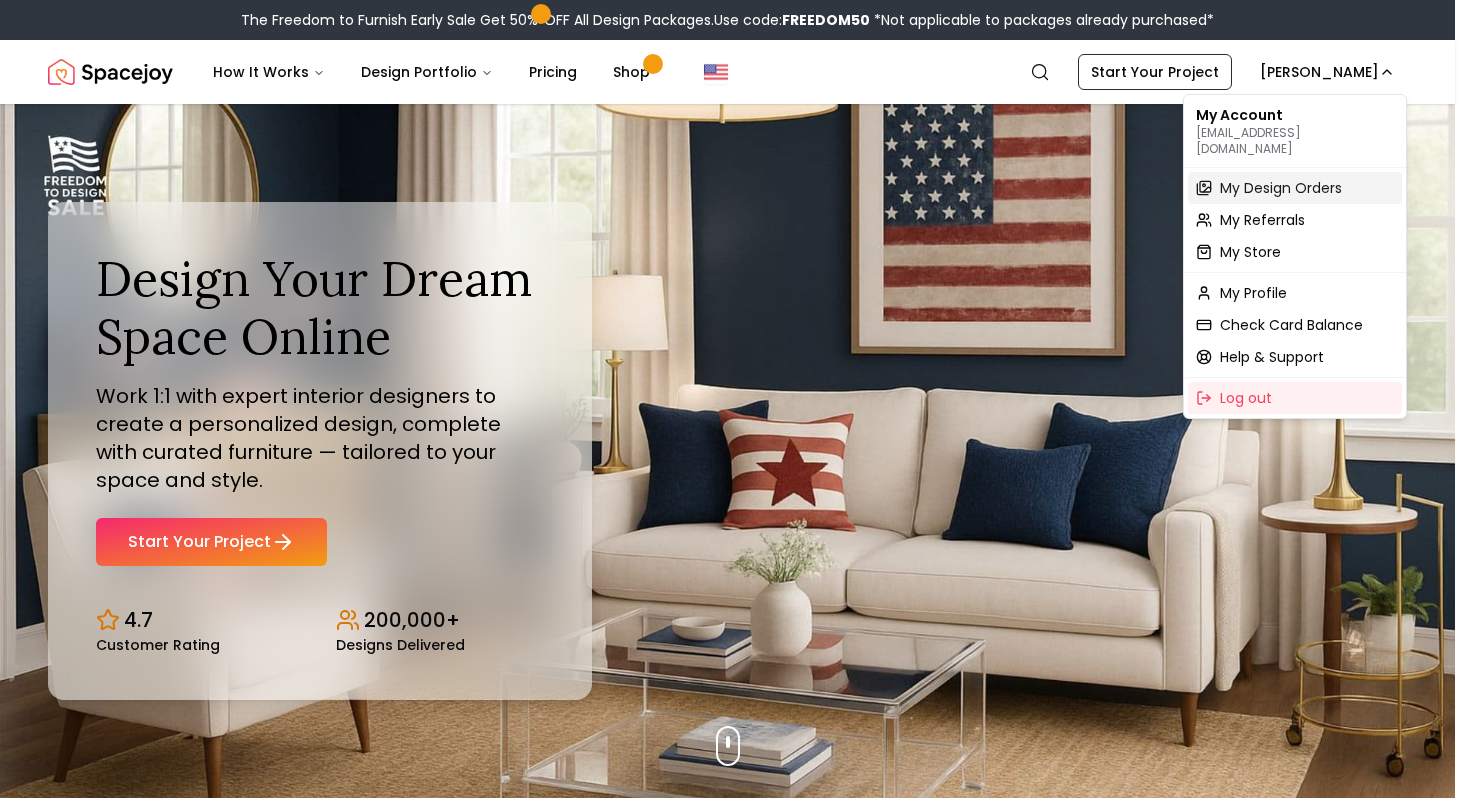 click on "My Design Orders" at bounding box center [1281, 188] 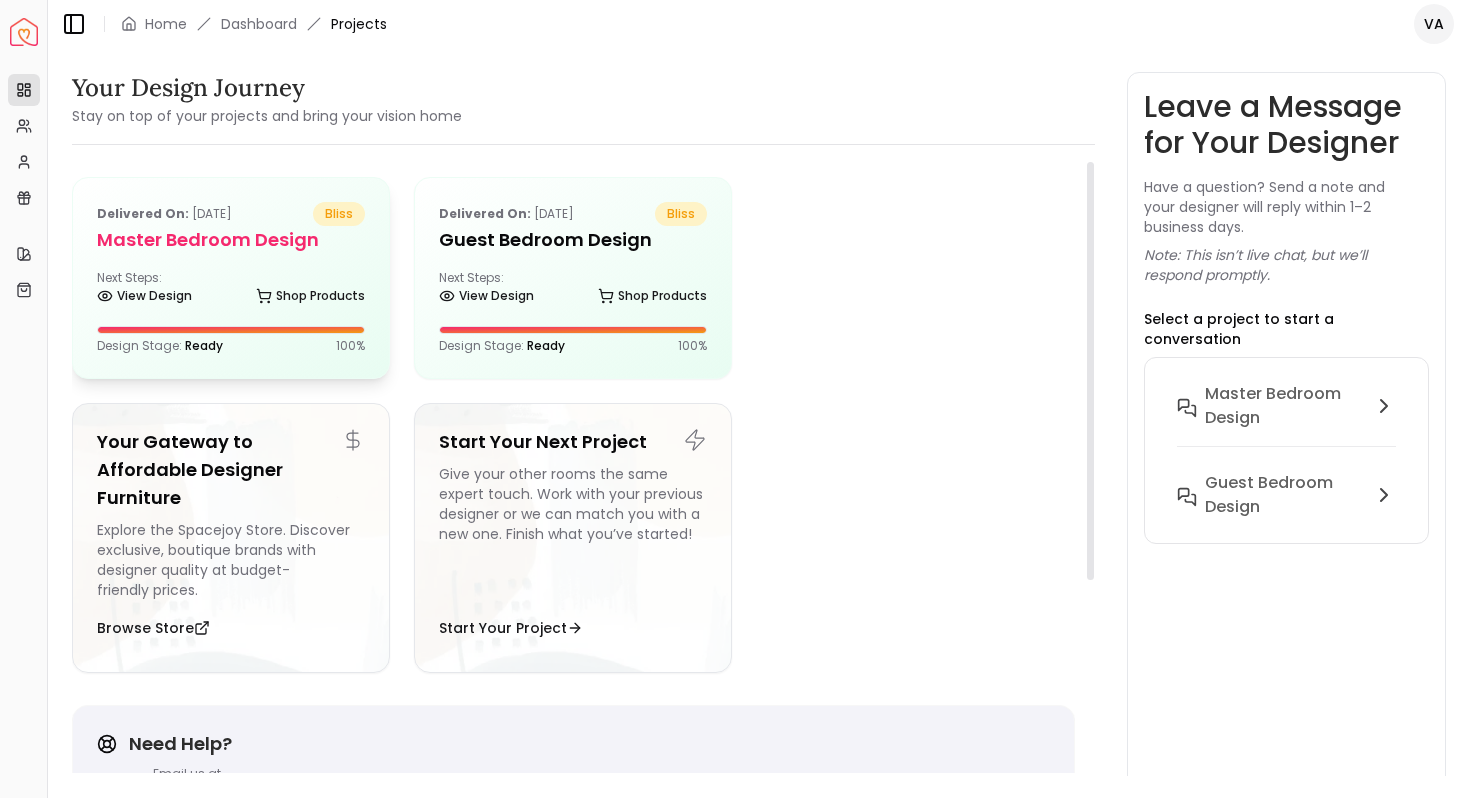 click on "Master Bedroom design" at bounding box center (231, 240) 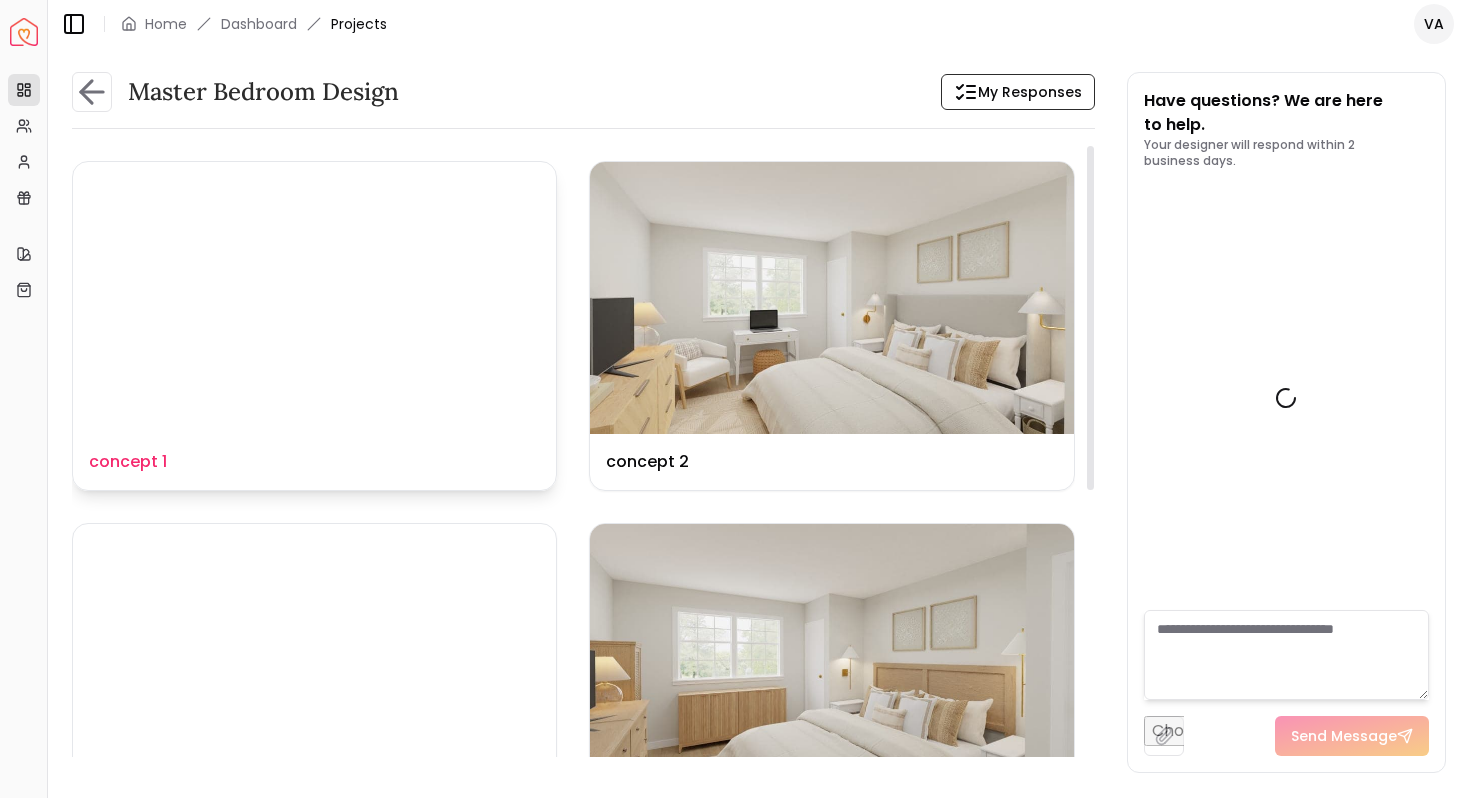 scroll, scrollTop: 9871, scrollLeft: 0, axis: vertical 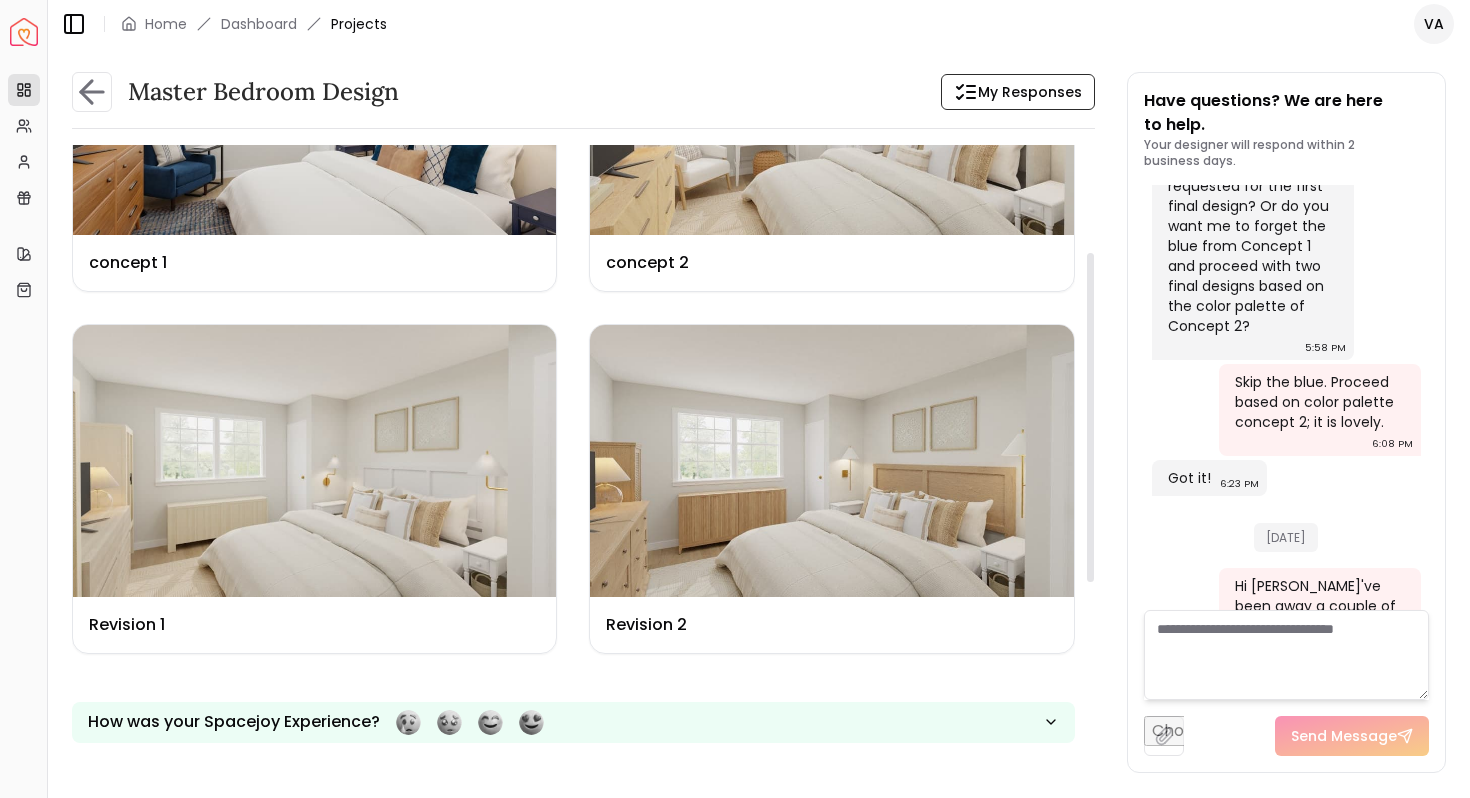 drag, startPoint x: 1086, startPoint y: 260, endPoint x: 1079, endPoint y: 367, distance: 107.22873 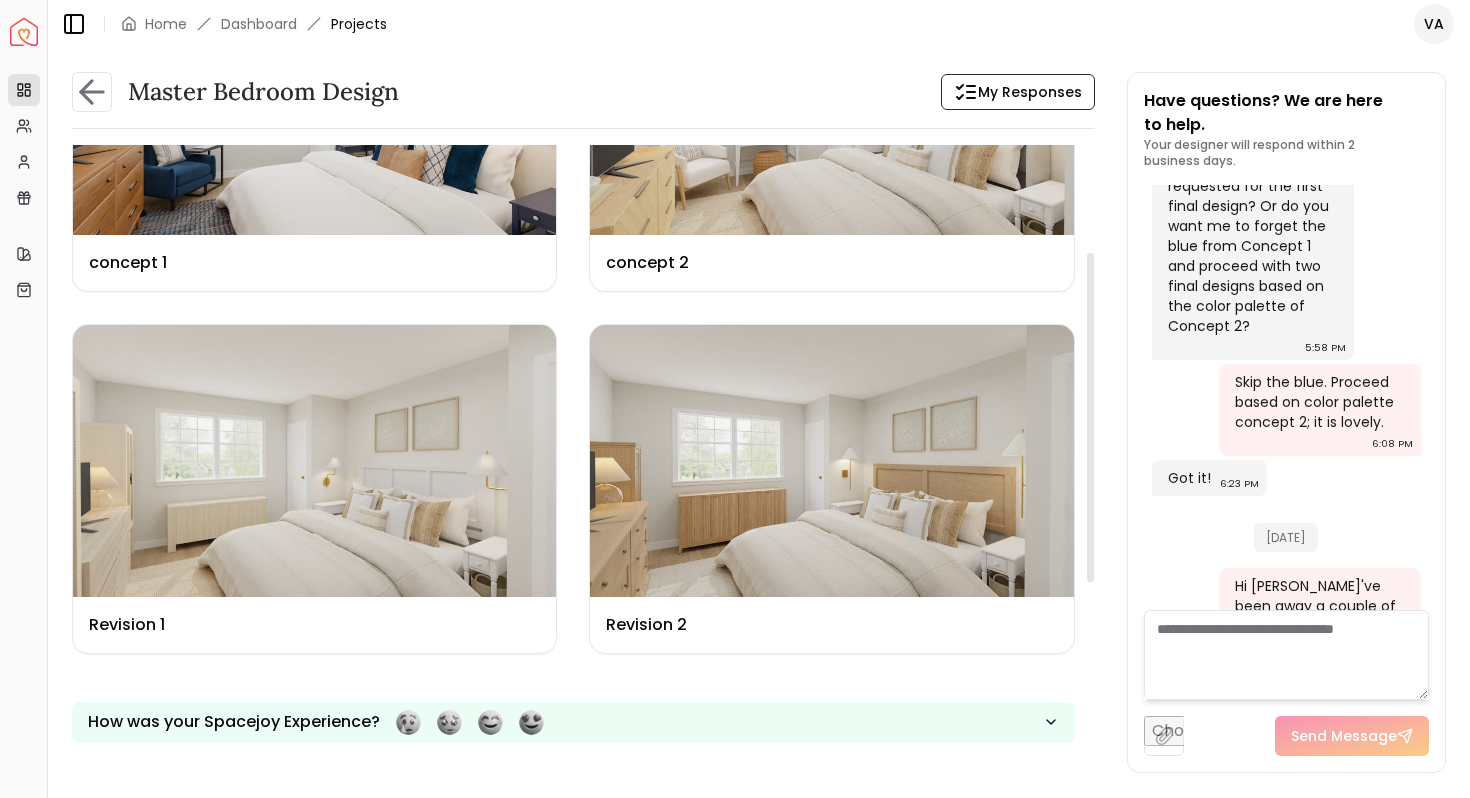 click at bounding box center [1090, 417] 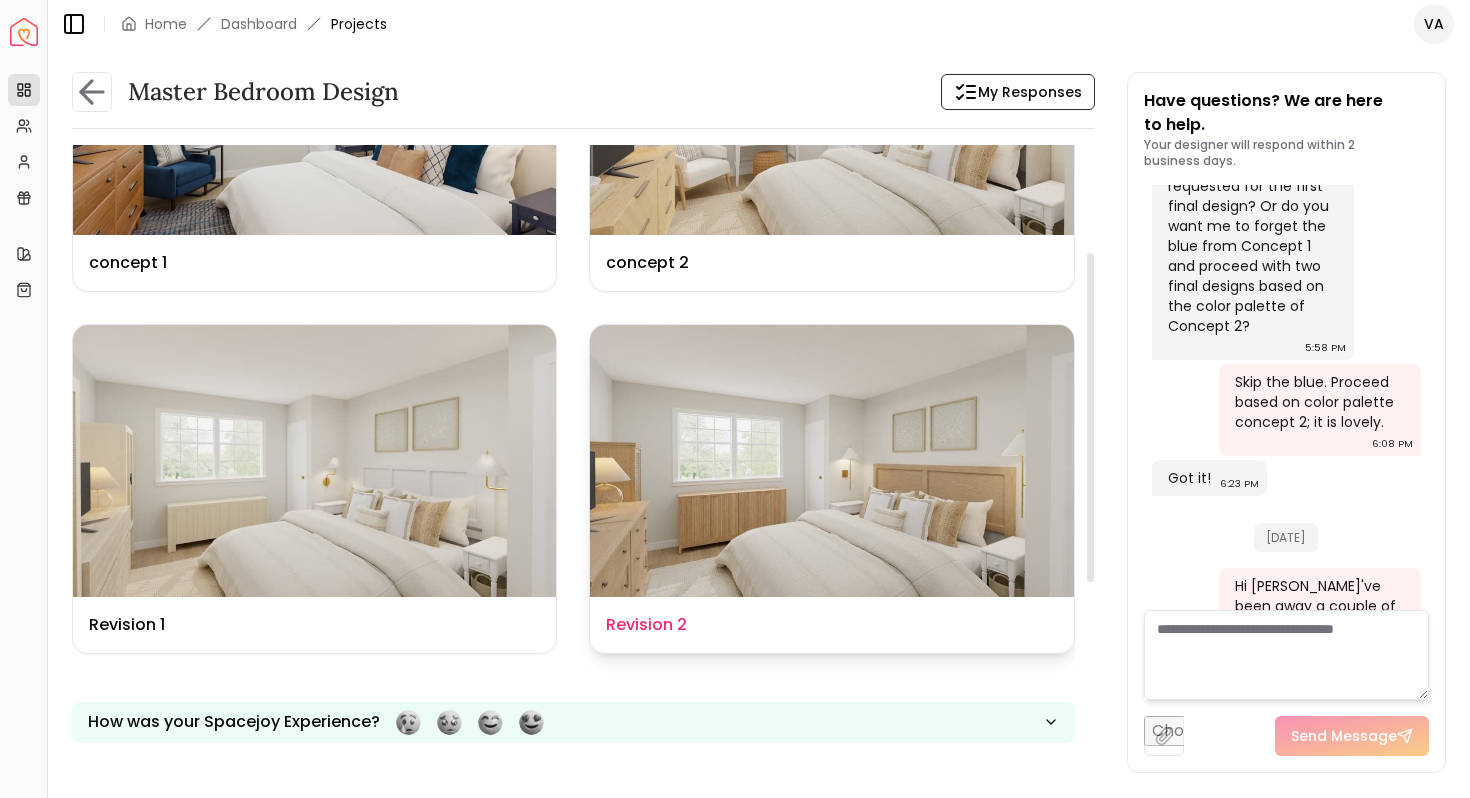 click at bounding box center [831, 461] 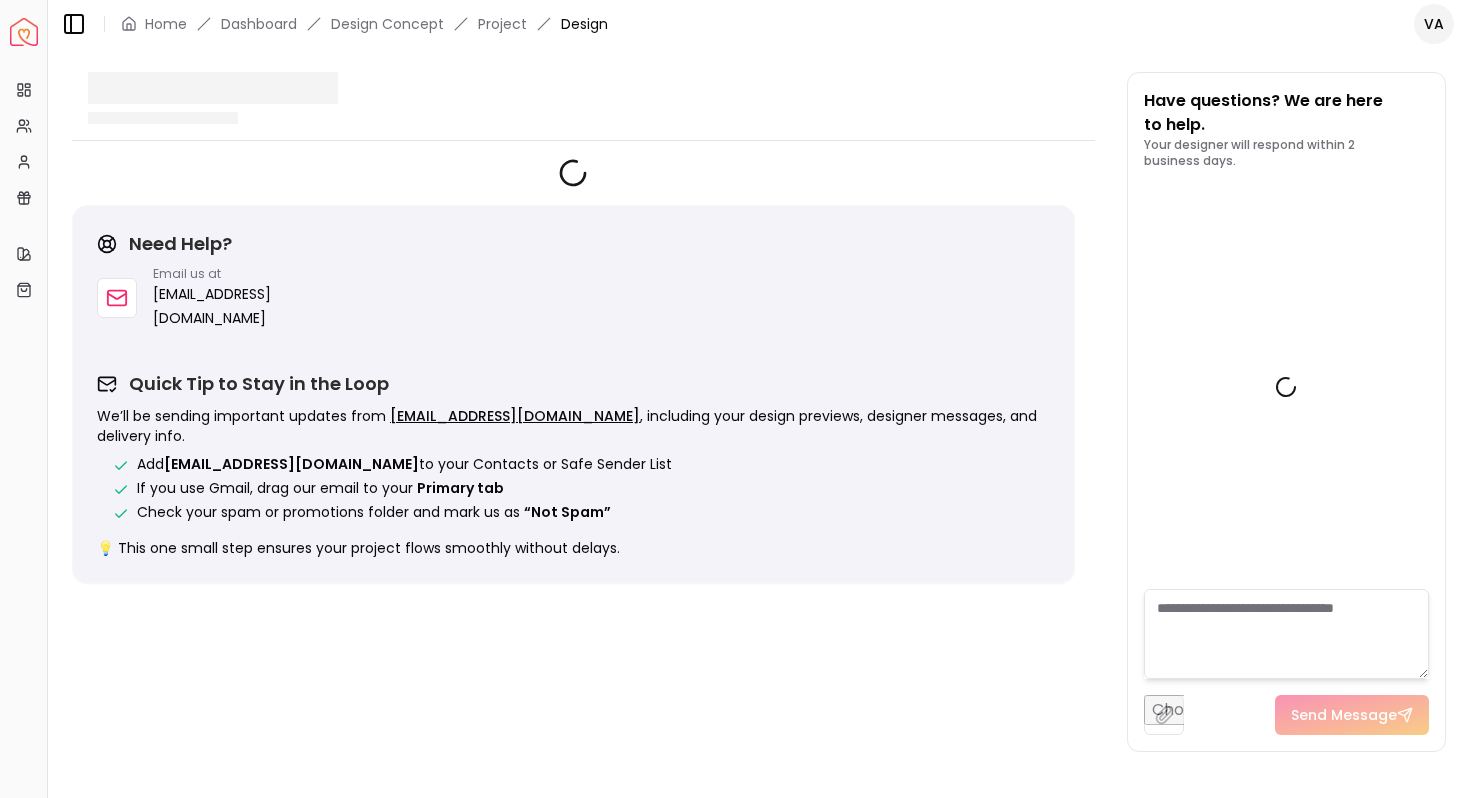 scroll, scrollTop: 9855, scrollLeft: 0, axis: vertical 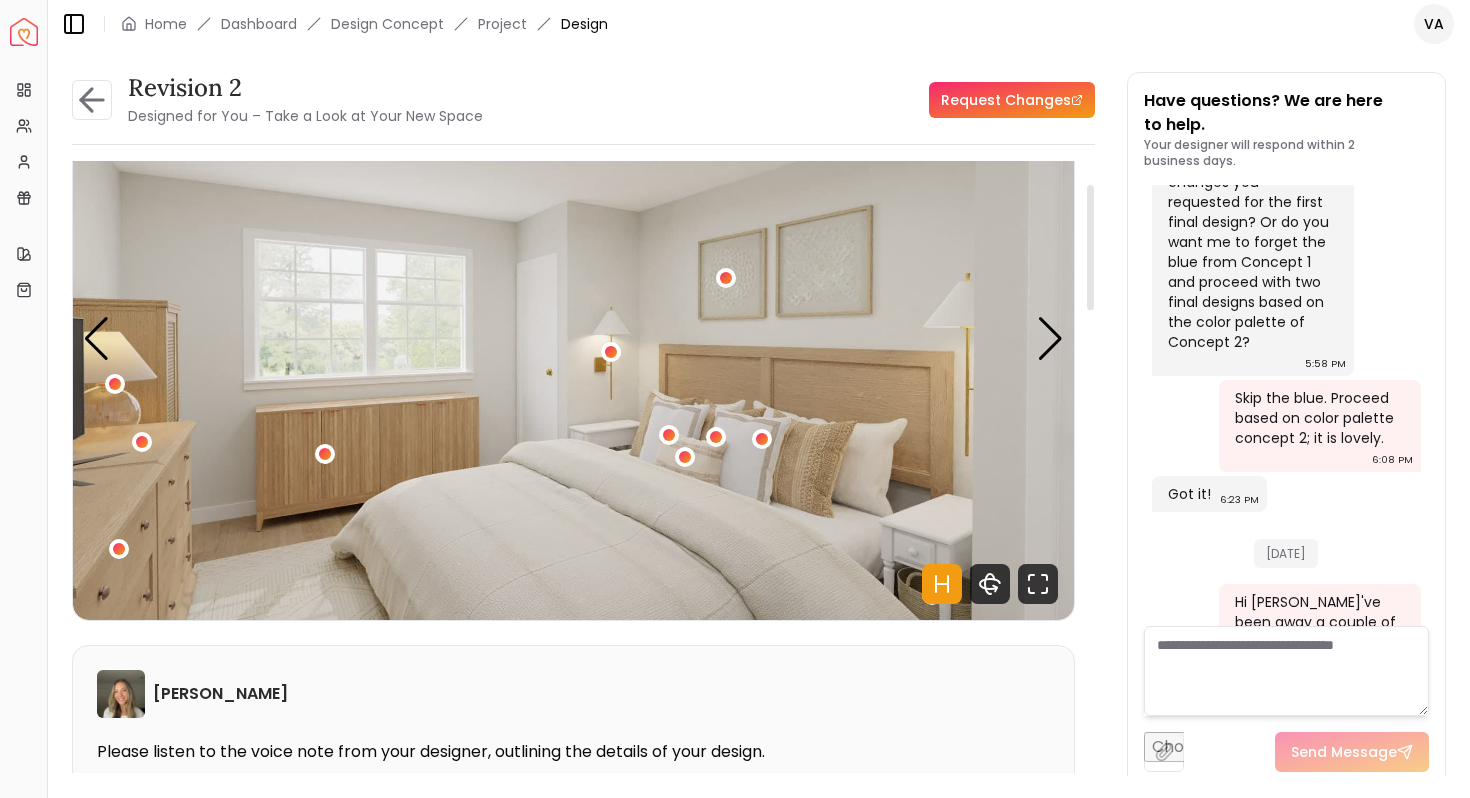 drag, startPoint x: 1089, startPoint y: 274, endPoint x: 1084, endPoint y: 297, distance: 23.537205 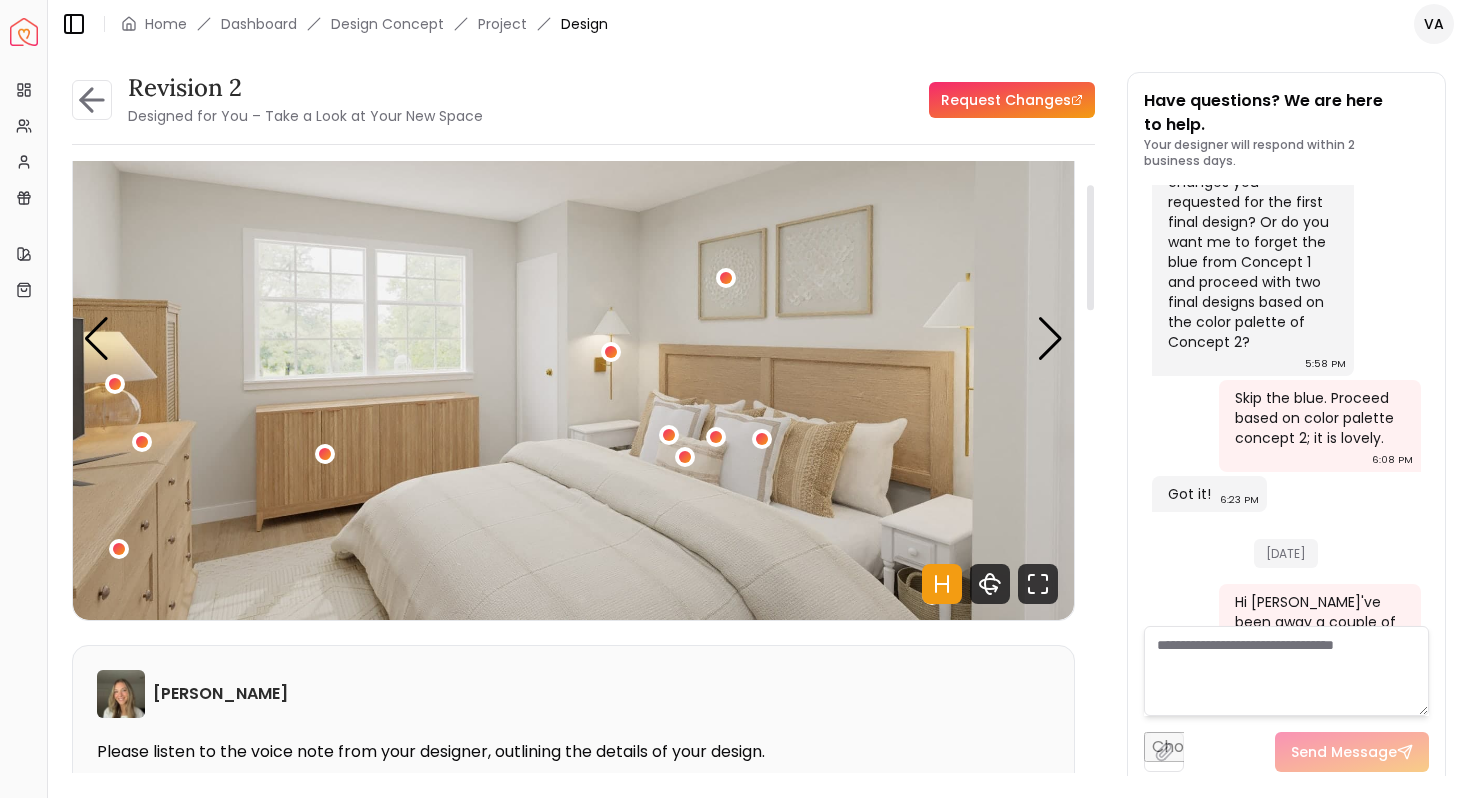 click at bounding box center [1090, 247] 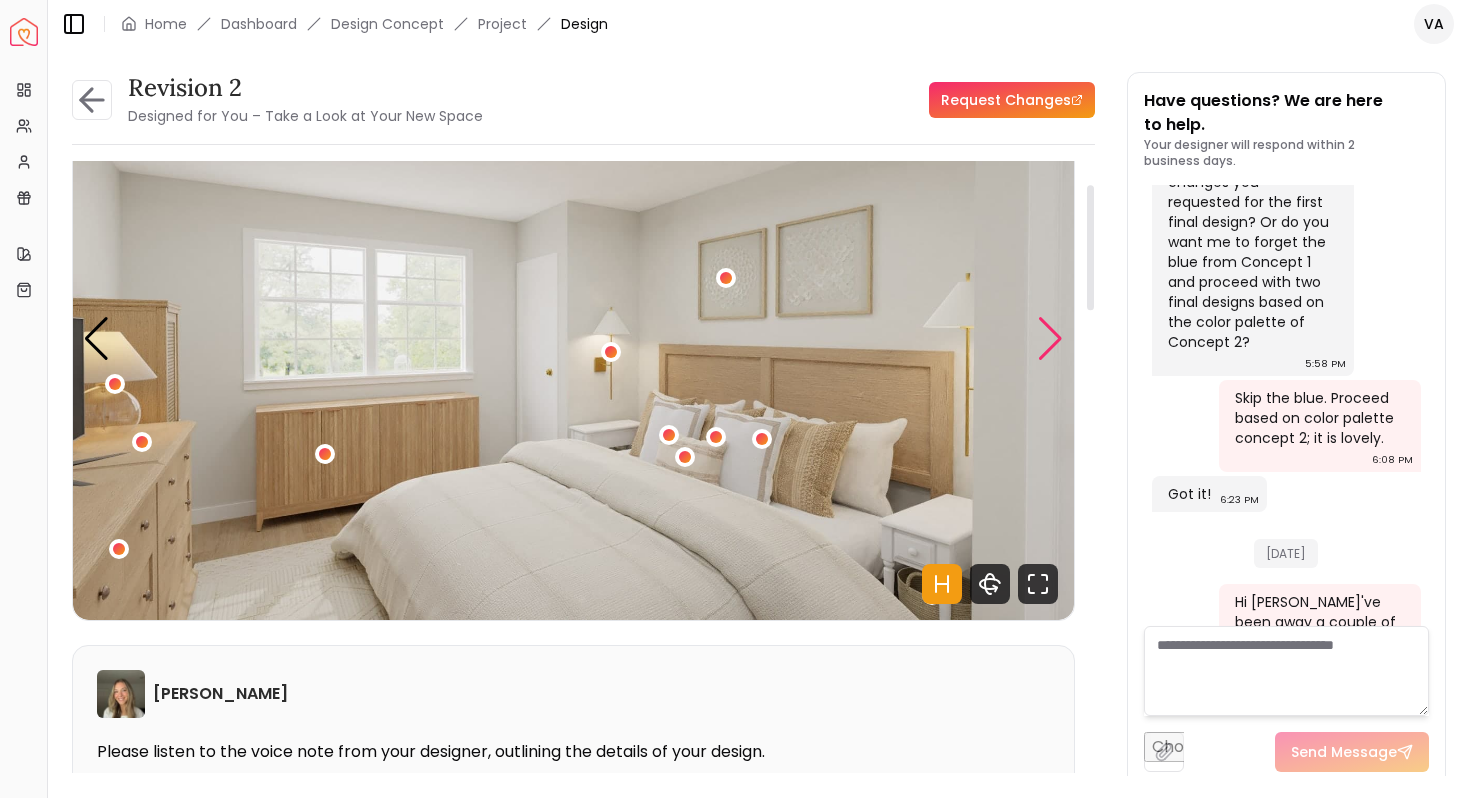 click at bounding box center (1050, 339) 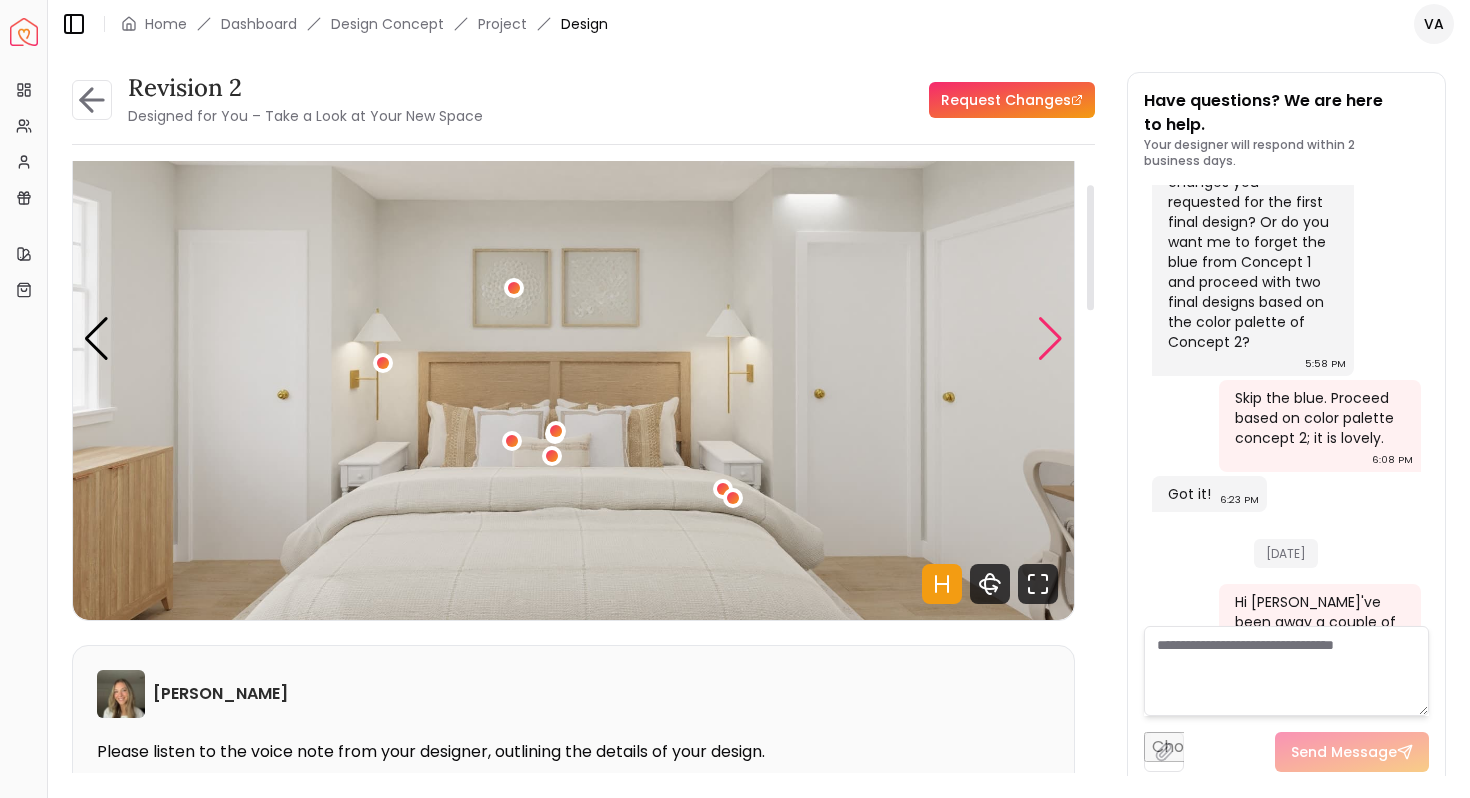 click at bounding box center (1050, 339) 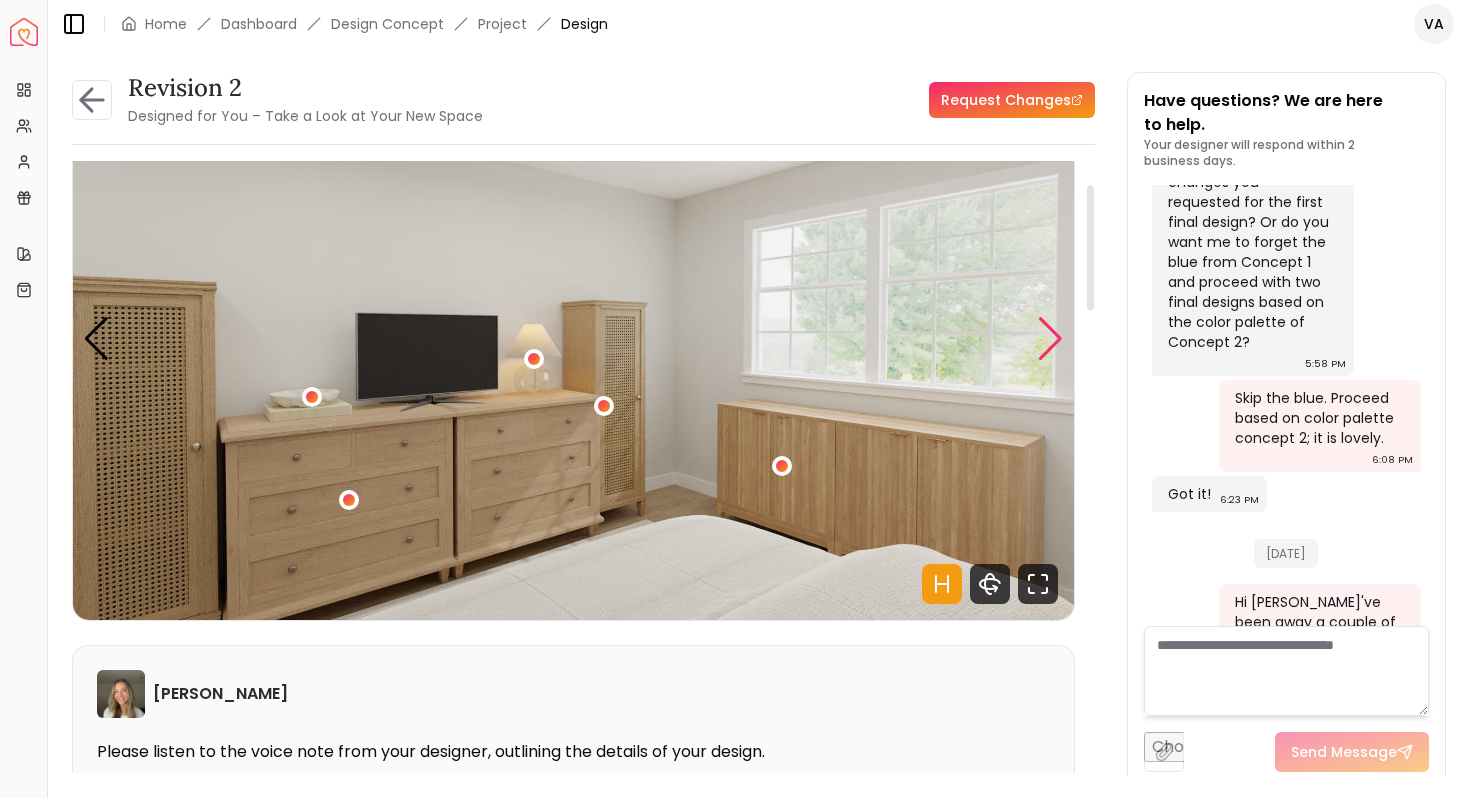 click at bounding box center [1050, 339] 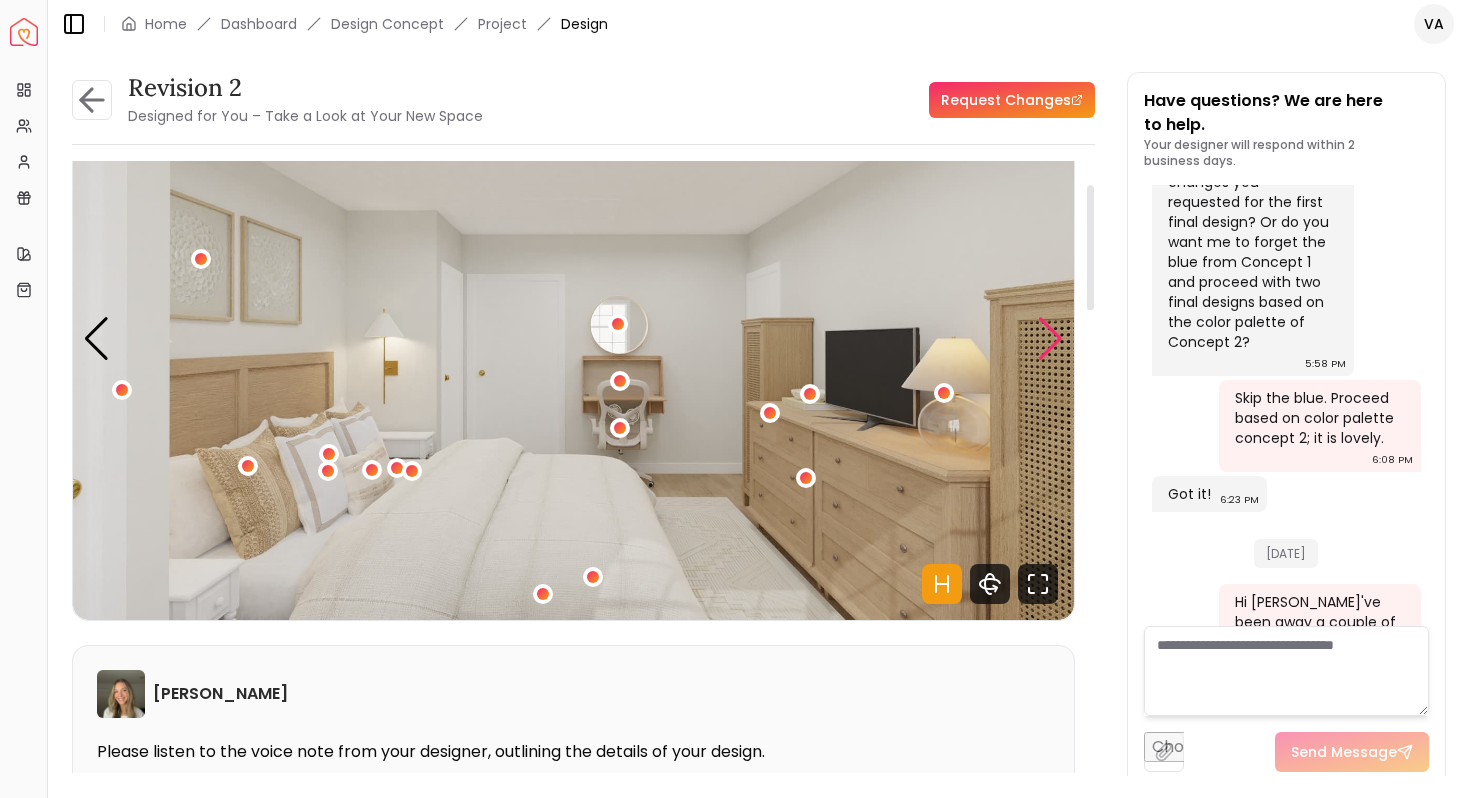 click at bounding box center (1050, 339) 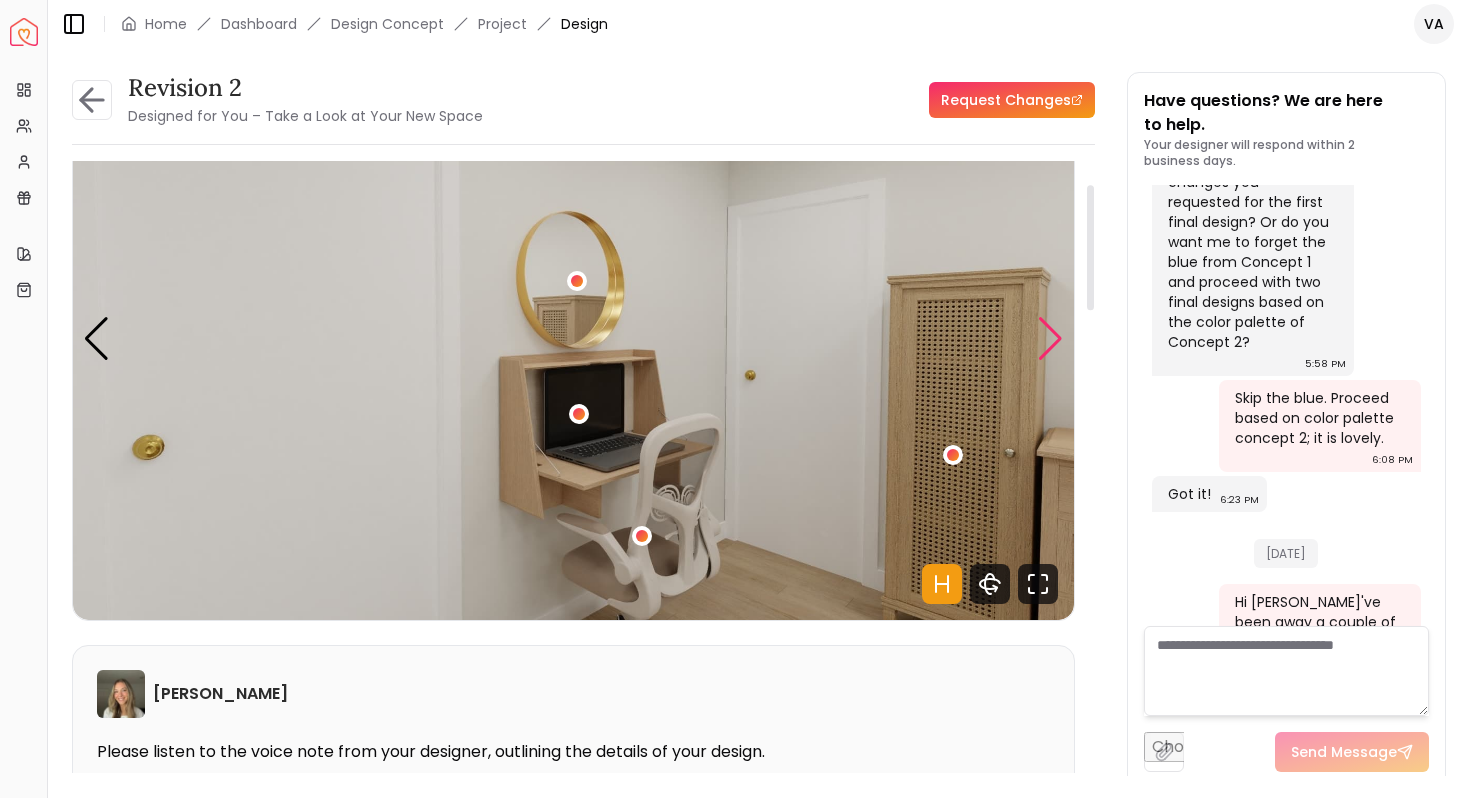click at bounding box center [1050, 339] 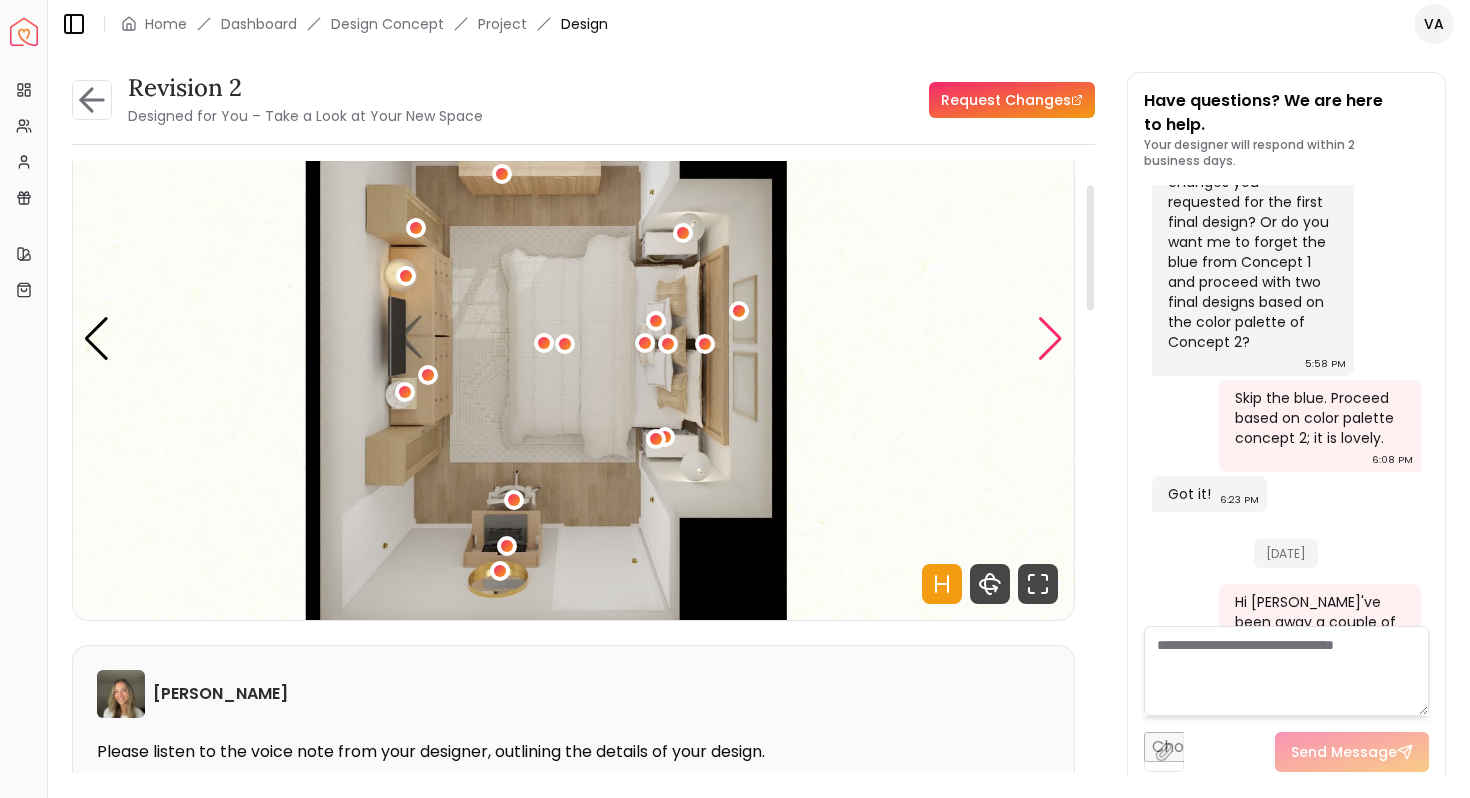 click at bounding box center [1050, 339] 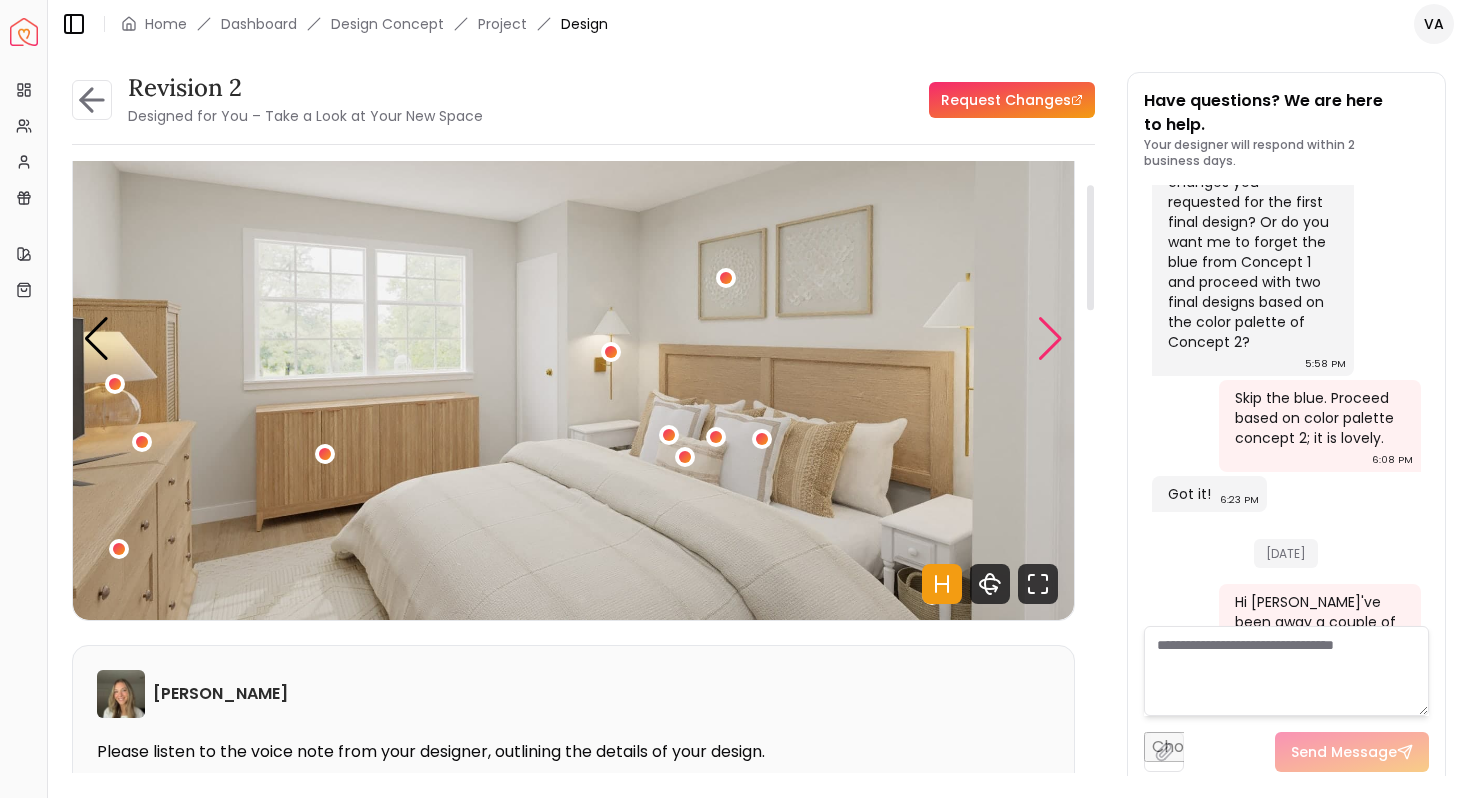 click at bounding box center (1050, 339) 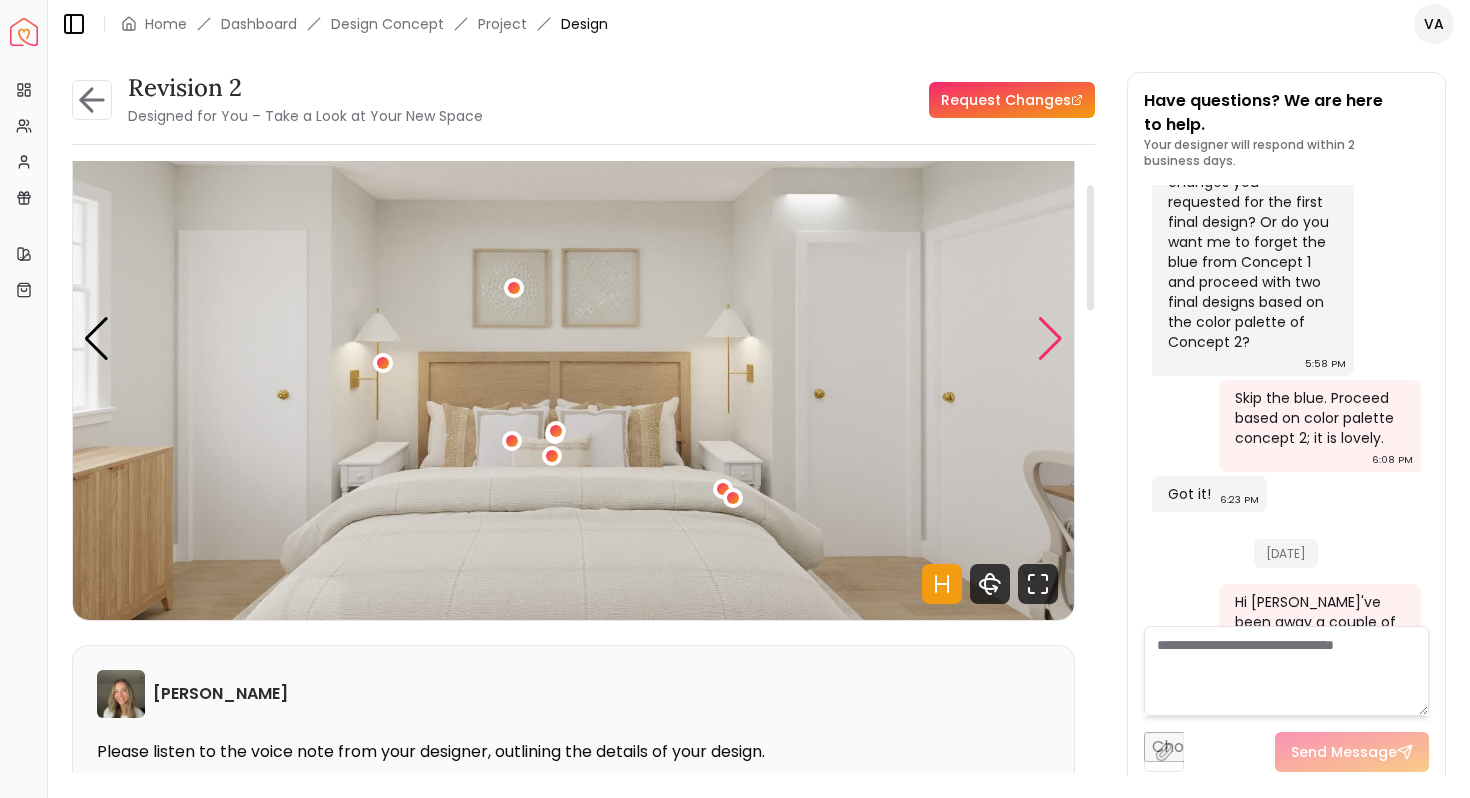 click at bounding box center (1050, 339) 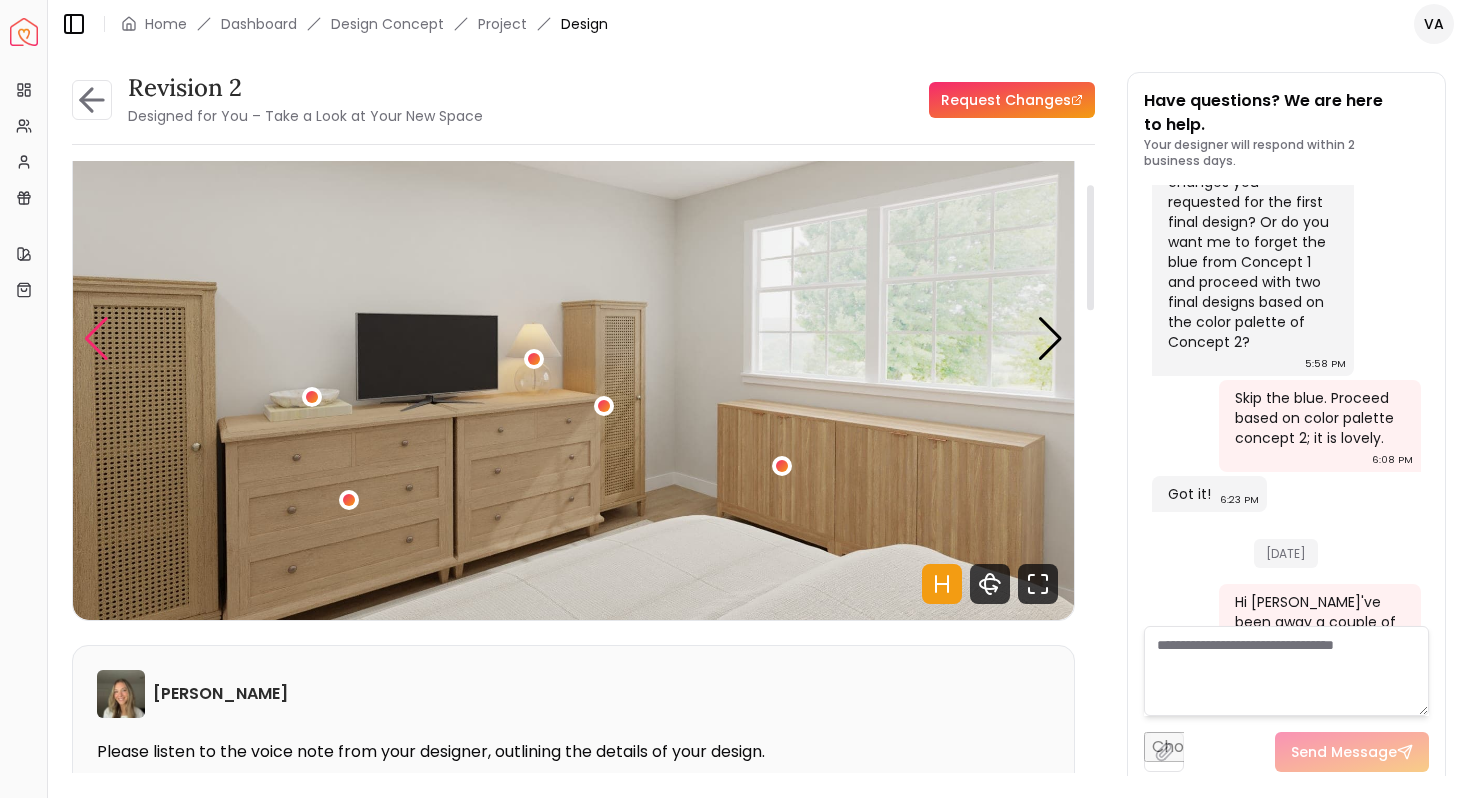 click at bounding box center [96, 339] 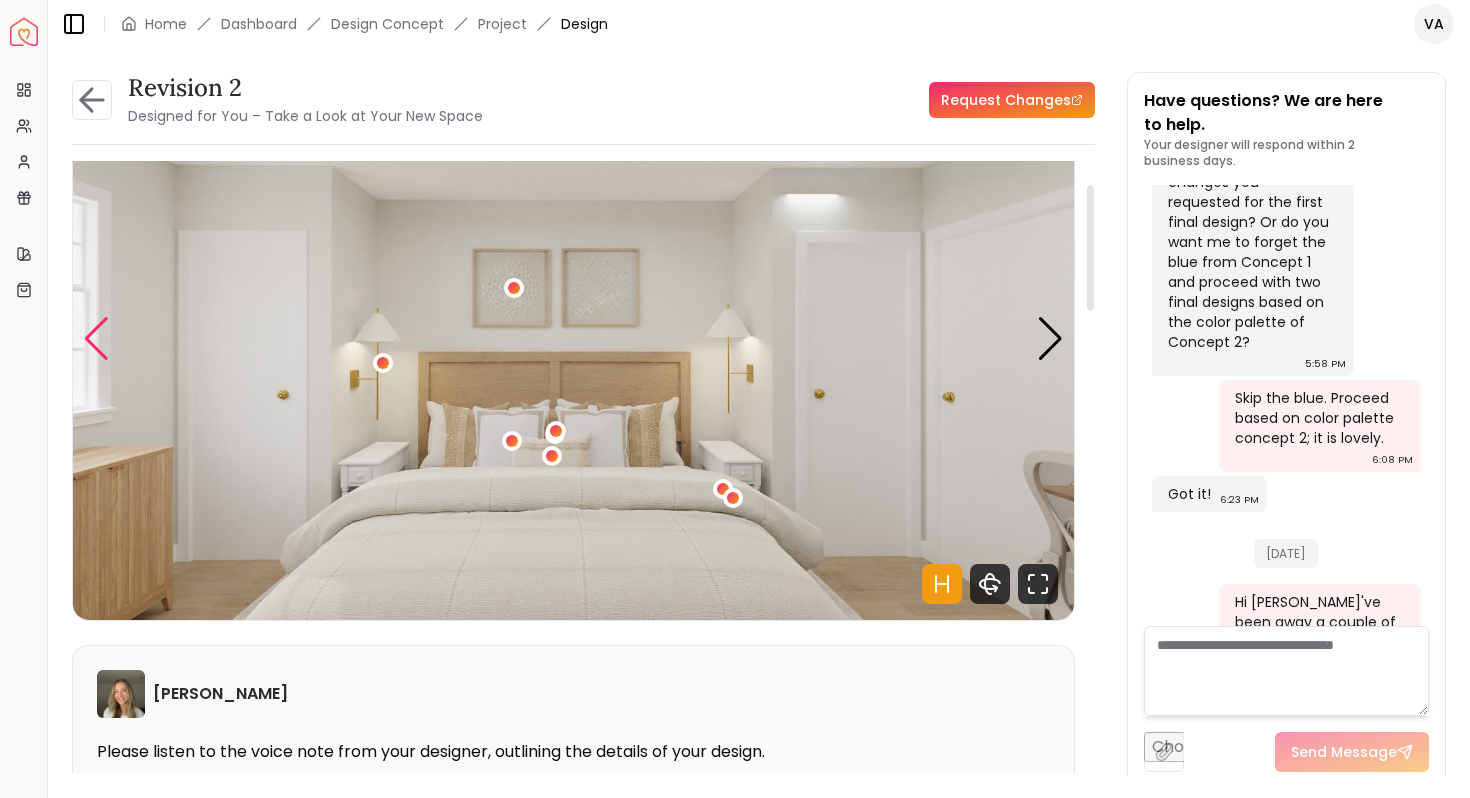 click at bounding box center (96, 339) 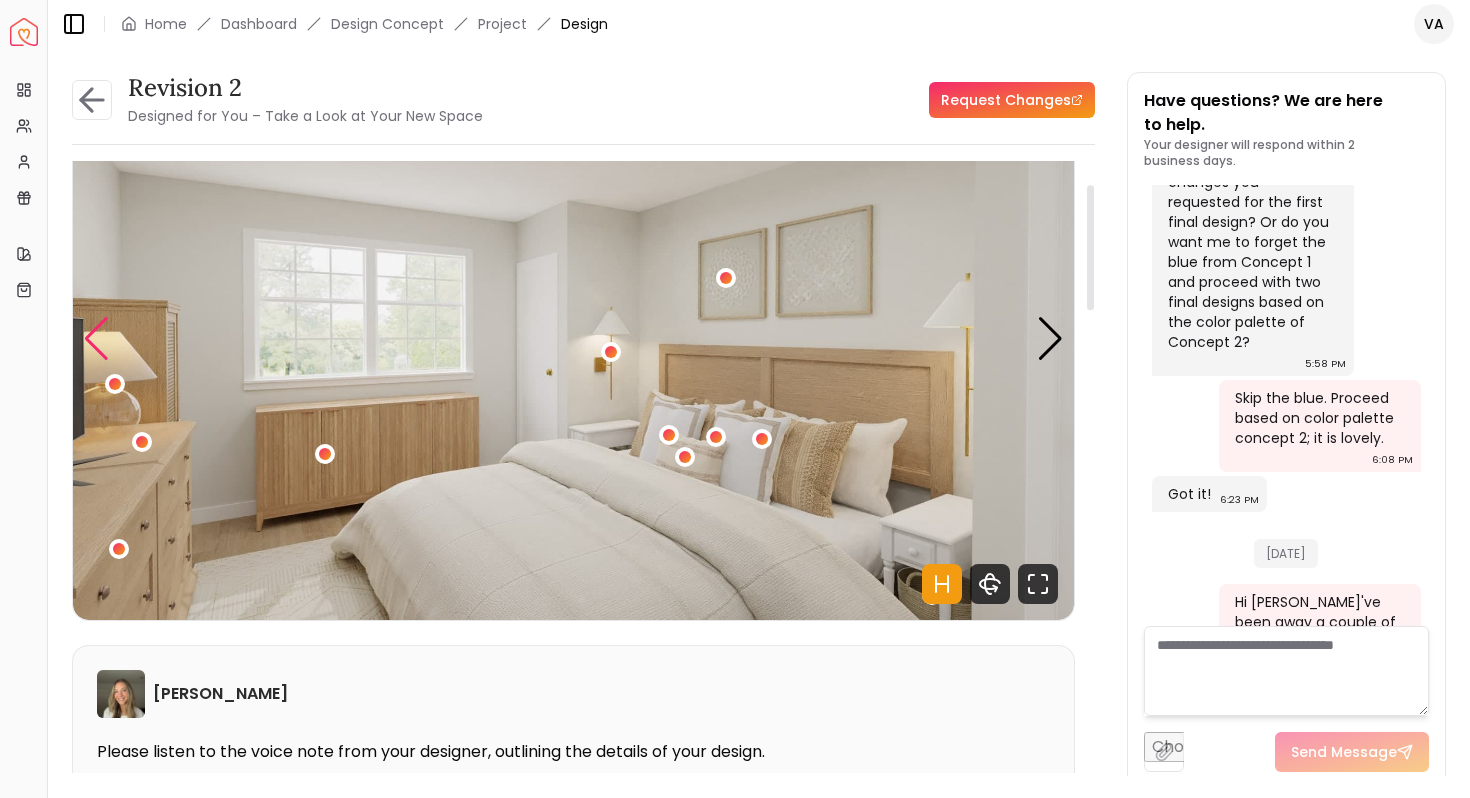 click at bounding box center (96, 339) 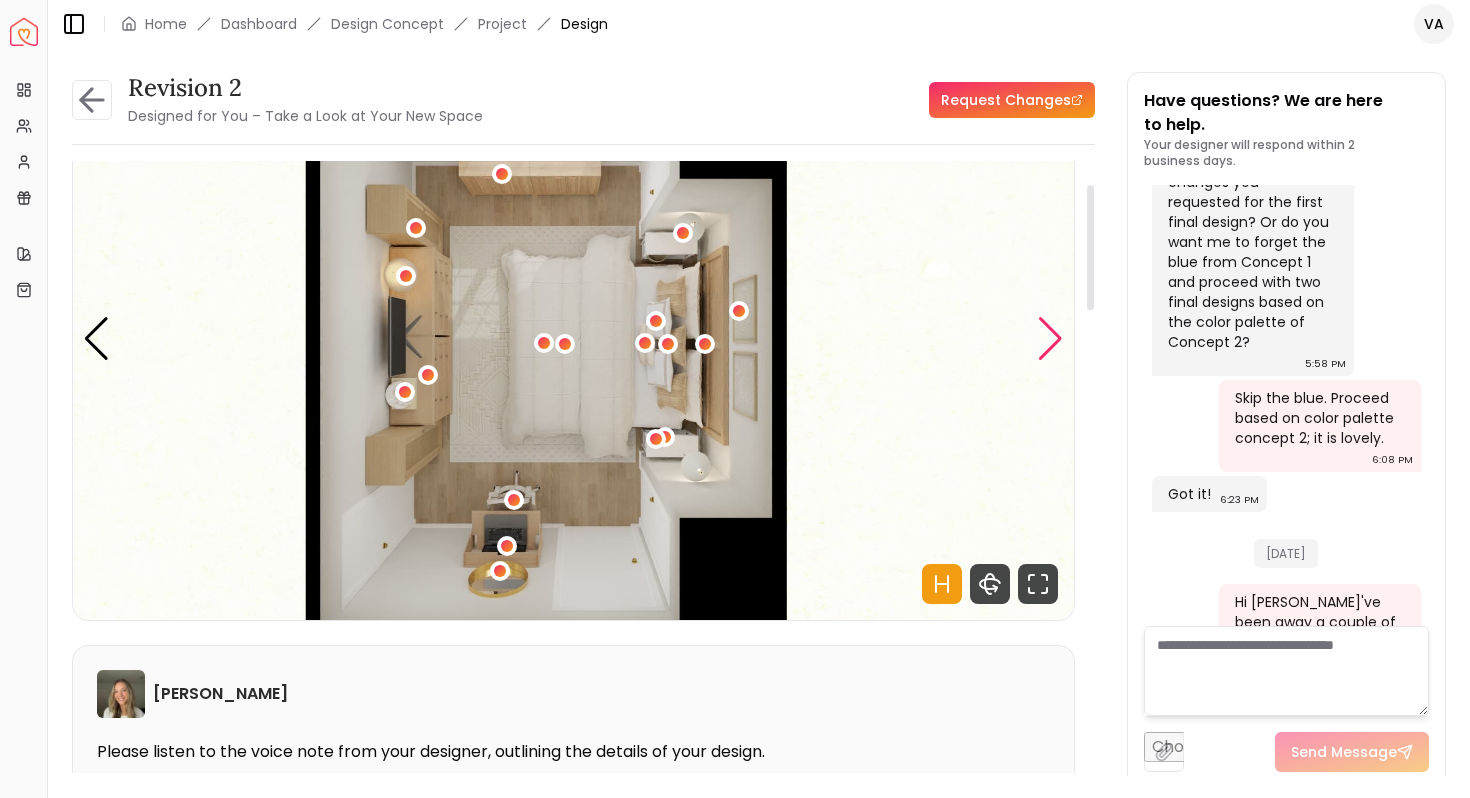 click at bounding box center [1050, 339] 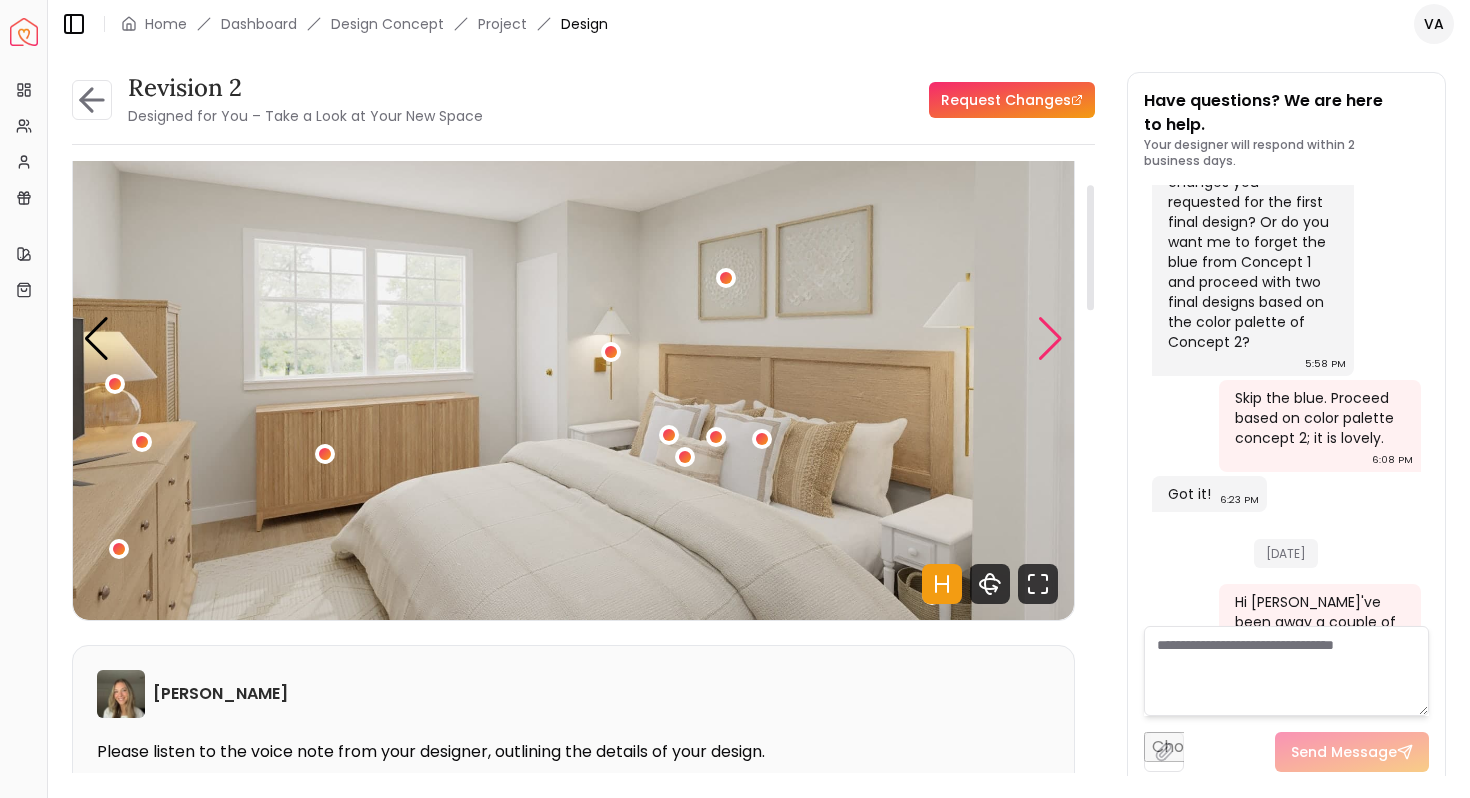 click at bounding box center [1050, 339] 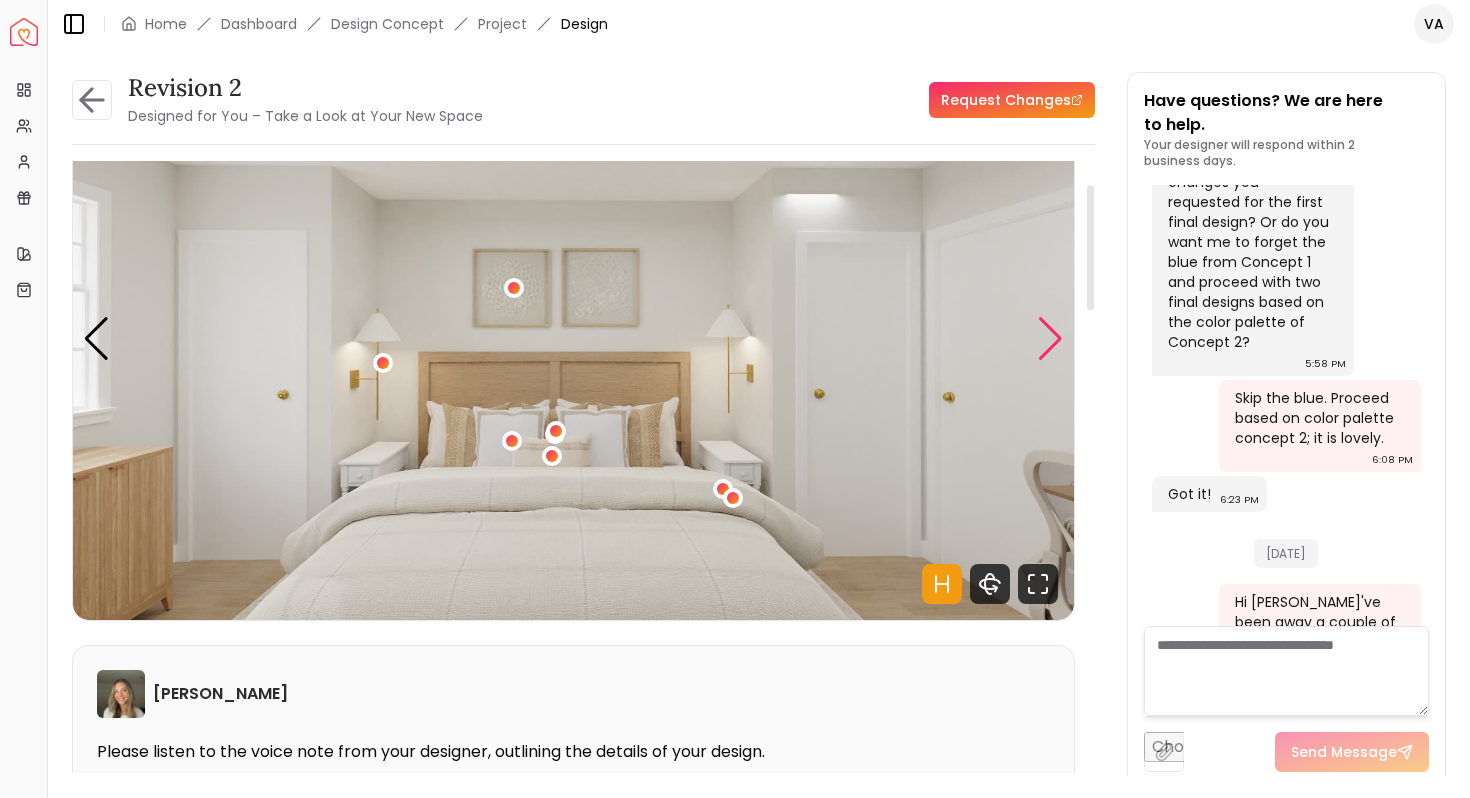 click at bounding box center [1050, 339] 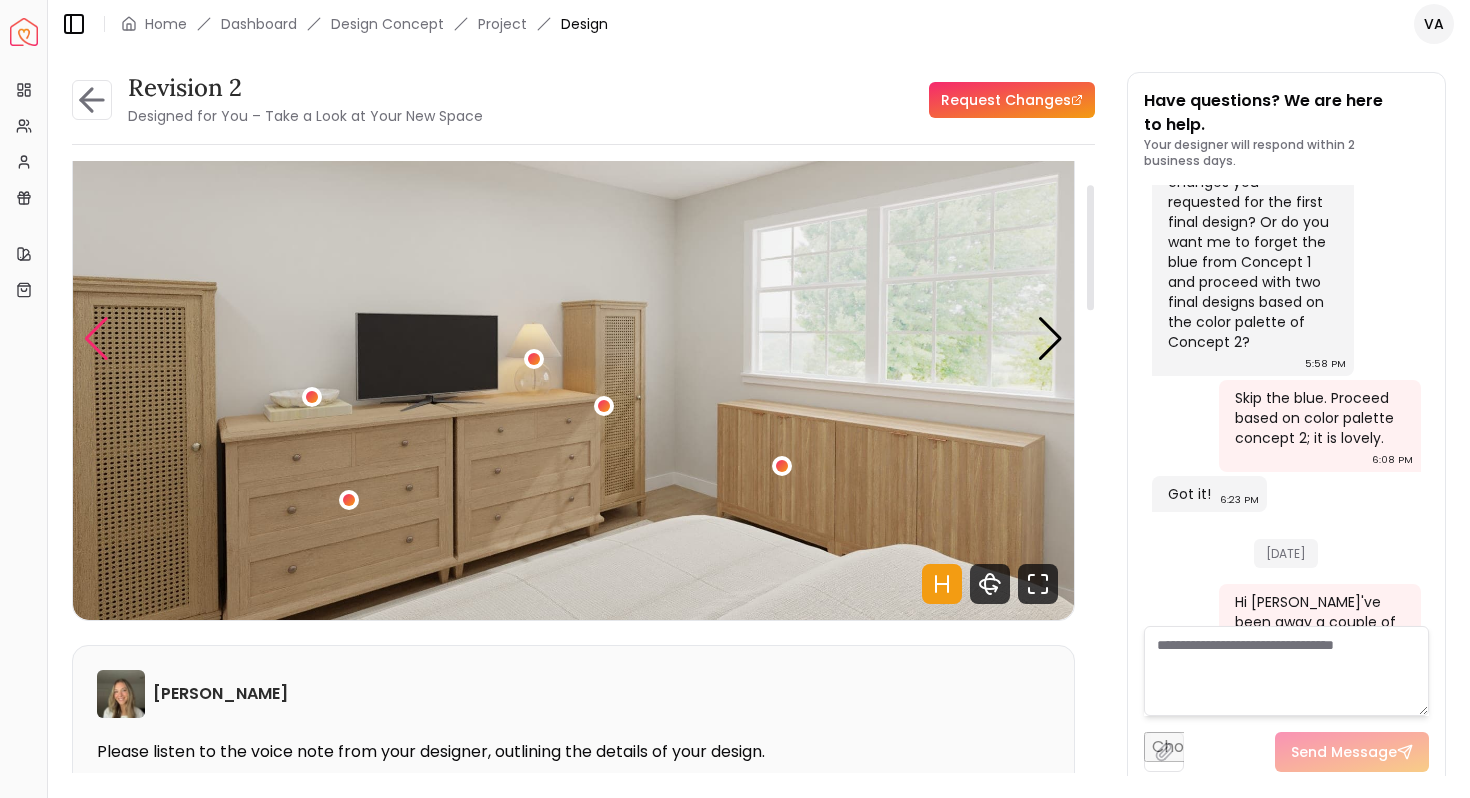 click at bounding box center (96, 339) 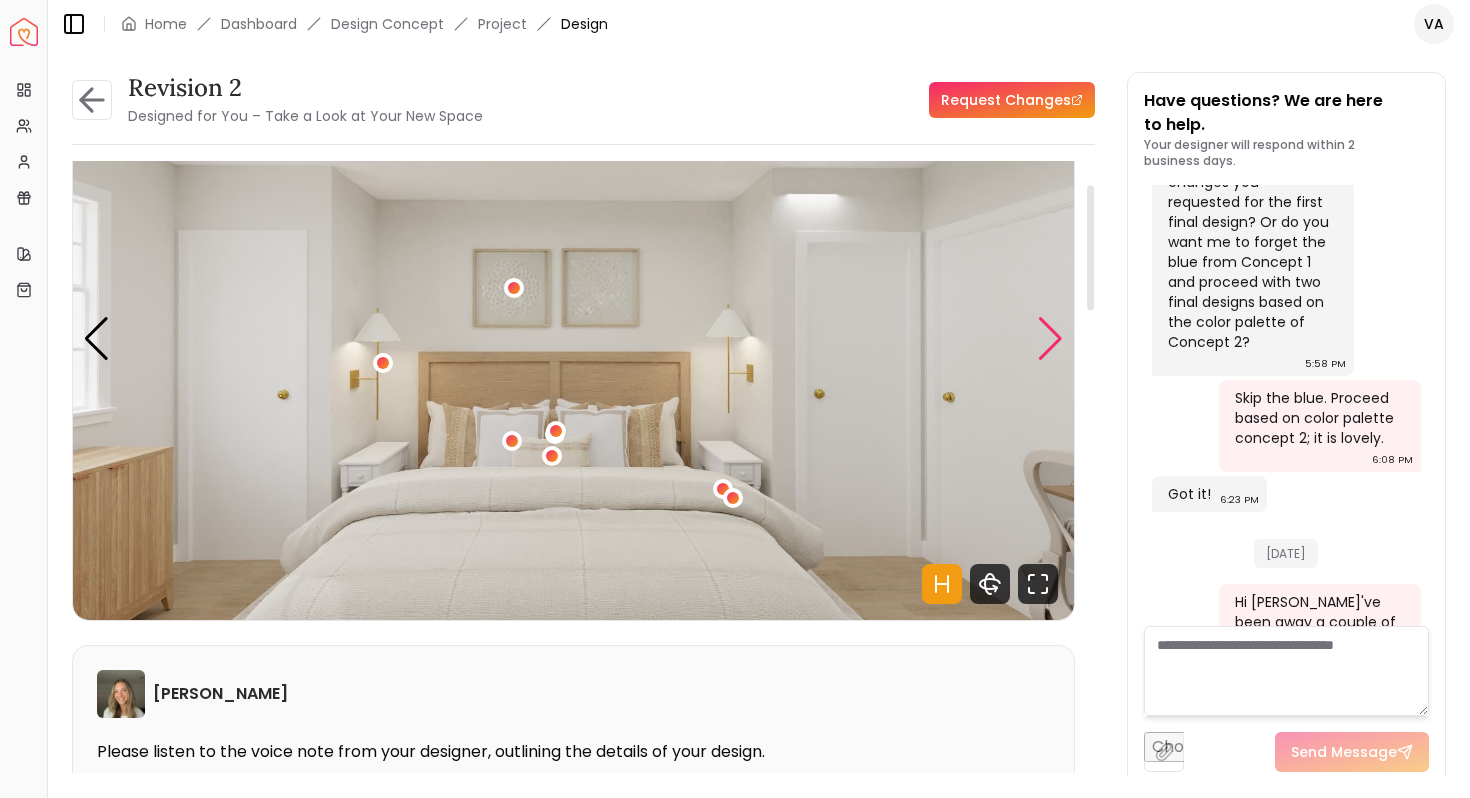 click at bounding box center (1050, 339) 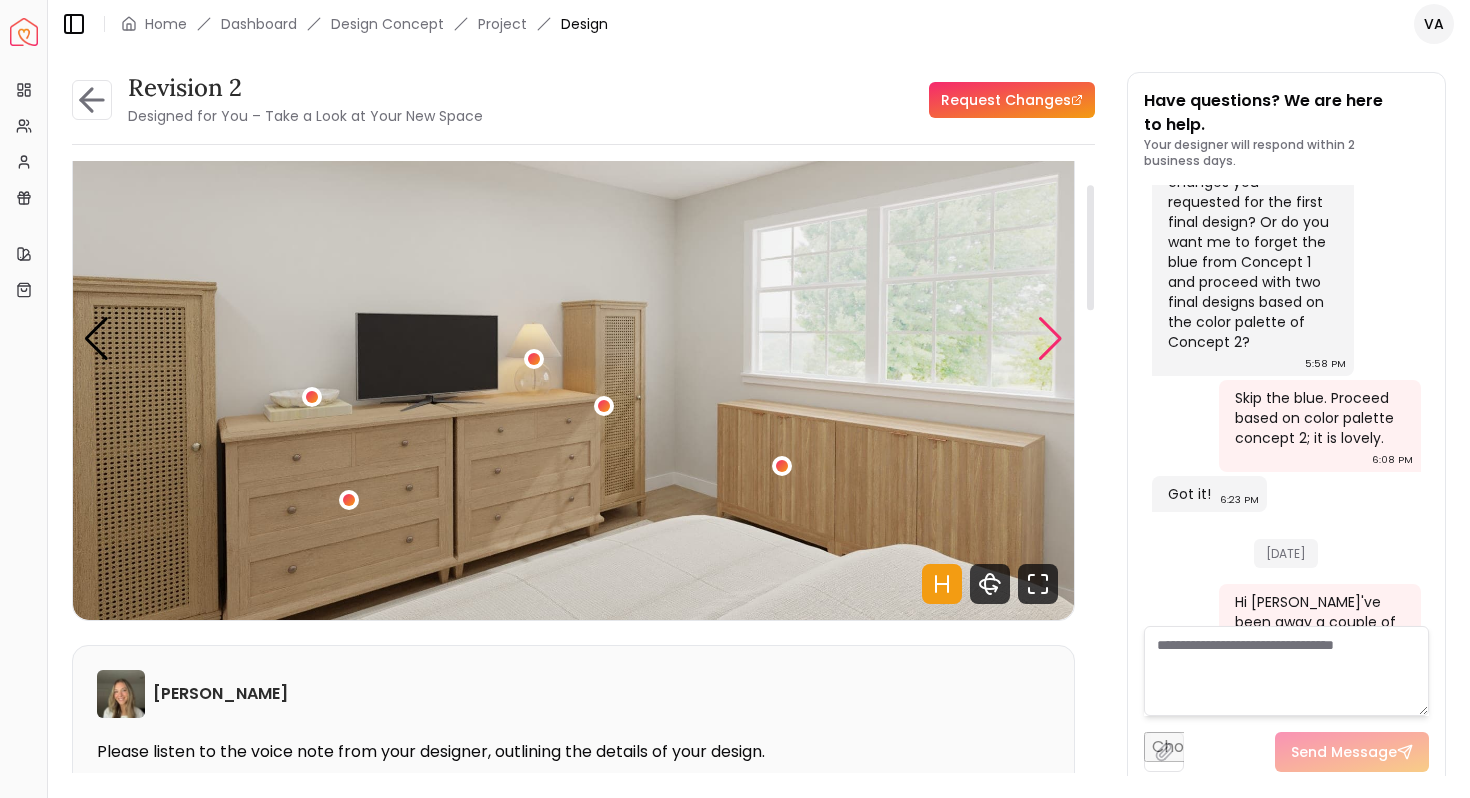 click at bounding box center [1050, 339] 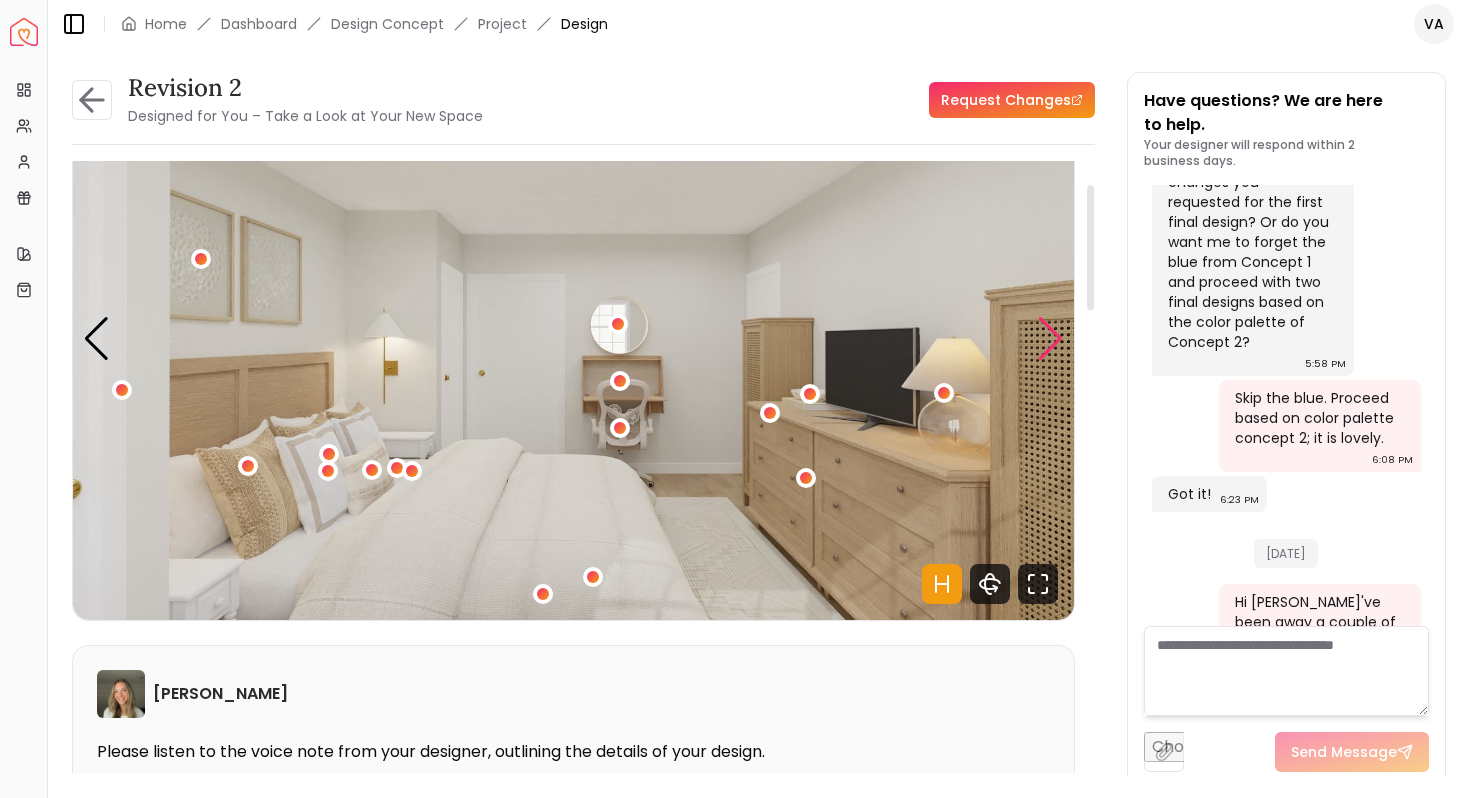 click at bounding box center [1050, 339] 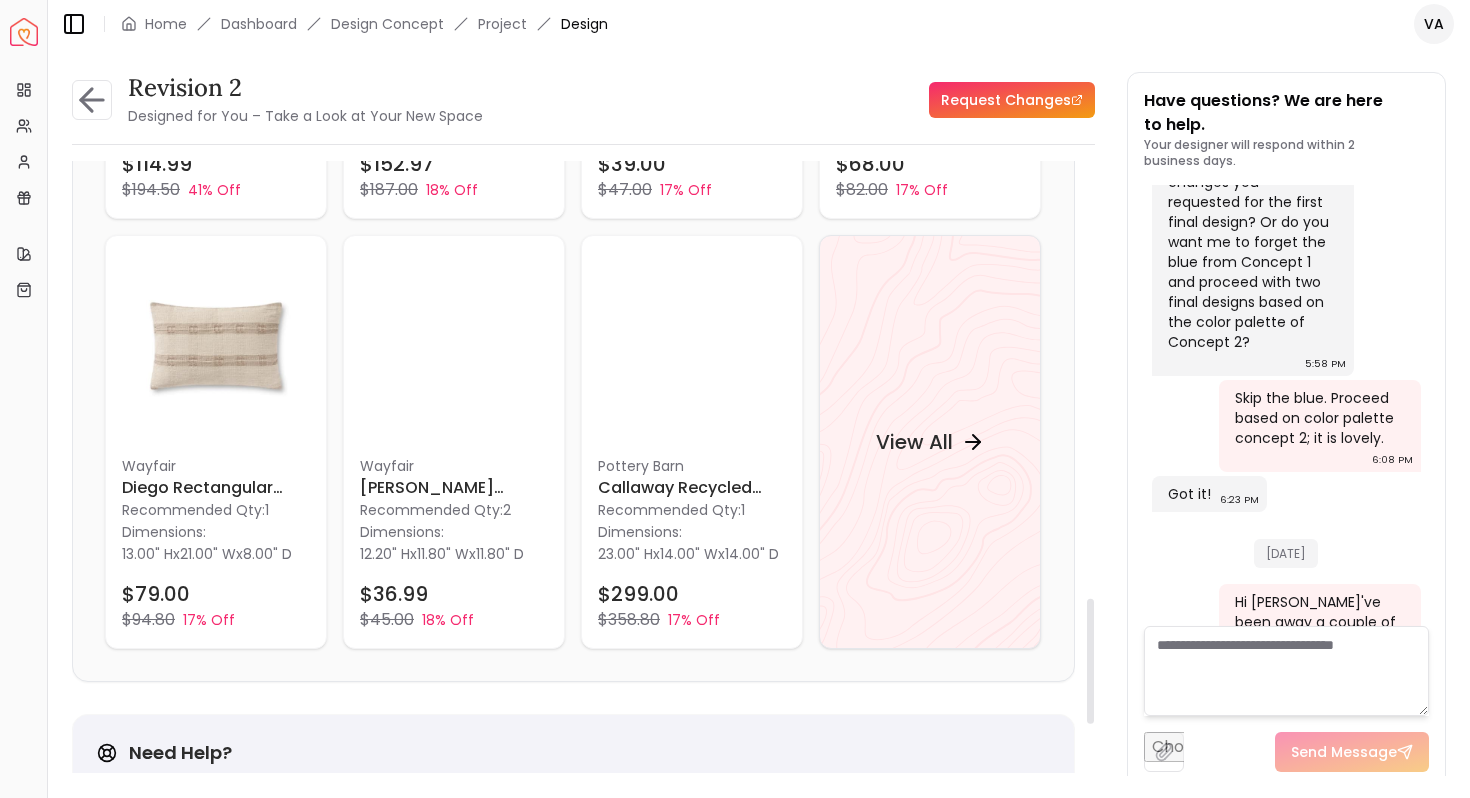 scroll, scrollTop: 2169, scrollLeft: 0, axis: vertical 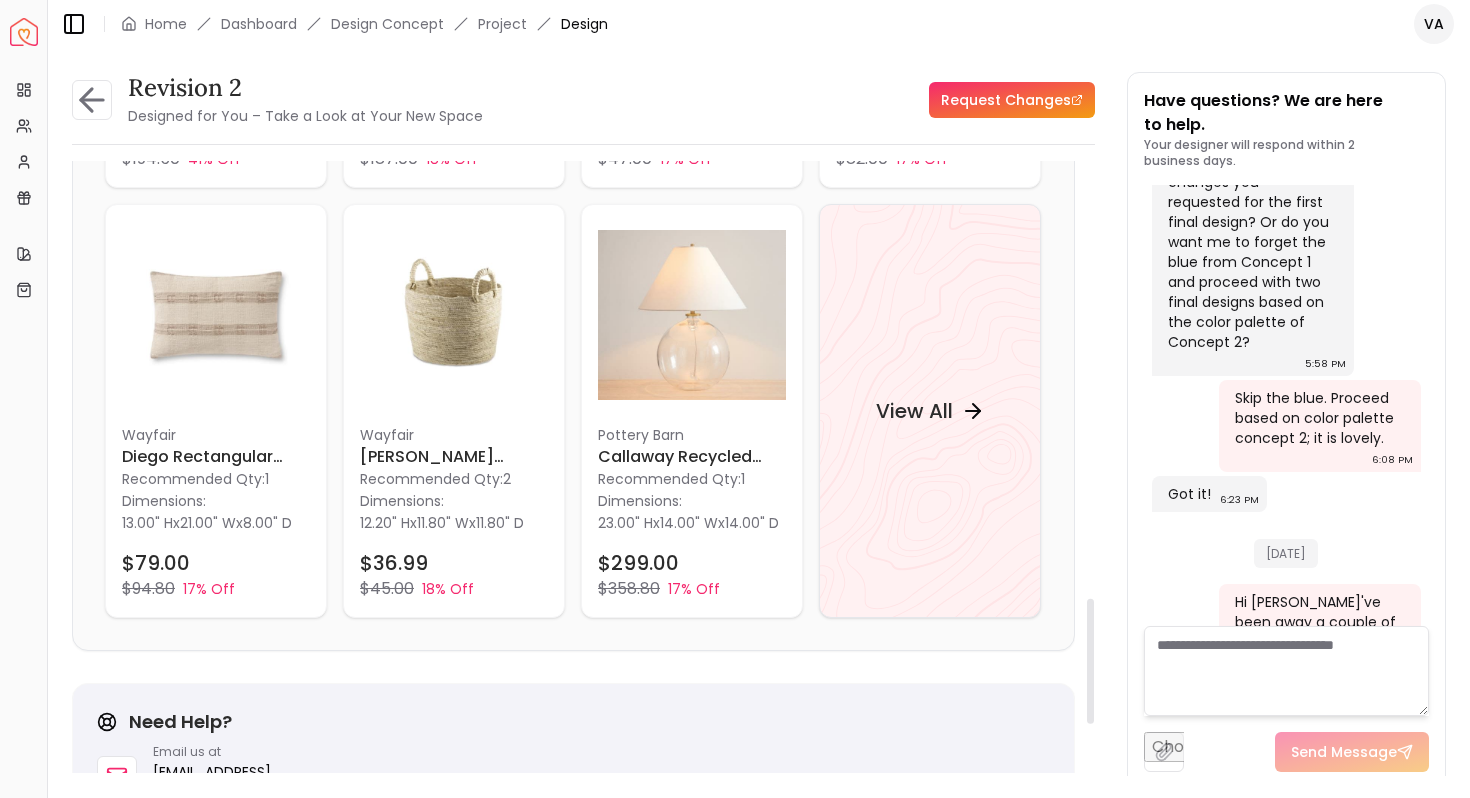 drag, startPoint x: 1092, startPoint y: 274, endPoint x: 1105, endPoint y: 688, distance: 414.20407 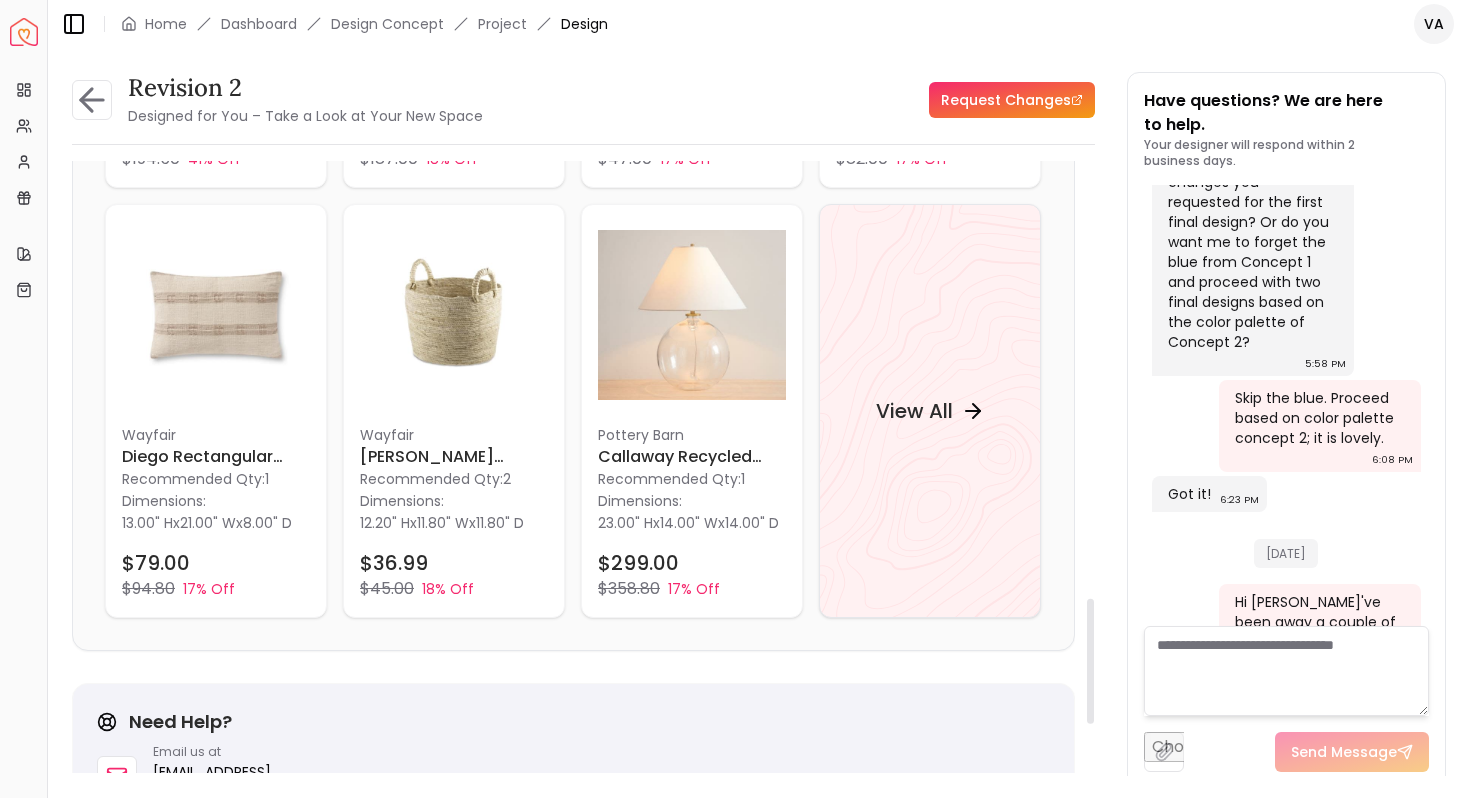 click at bounding box center [1090, 661] 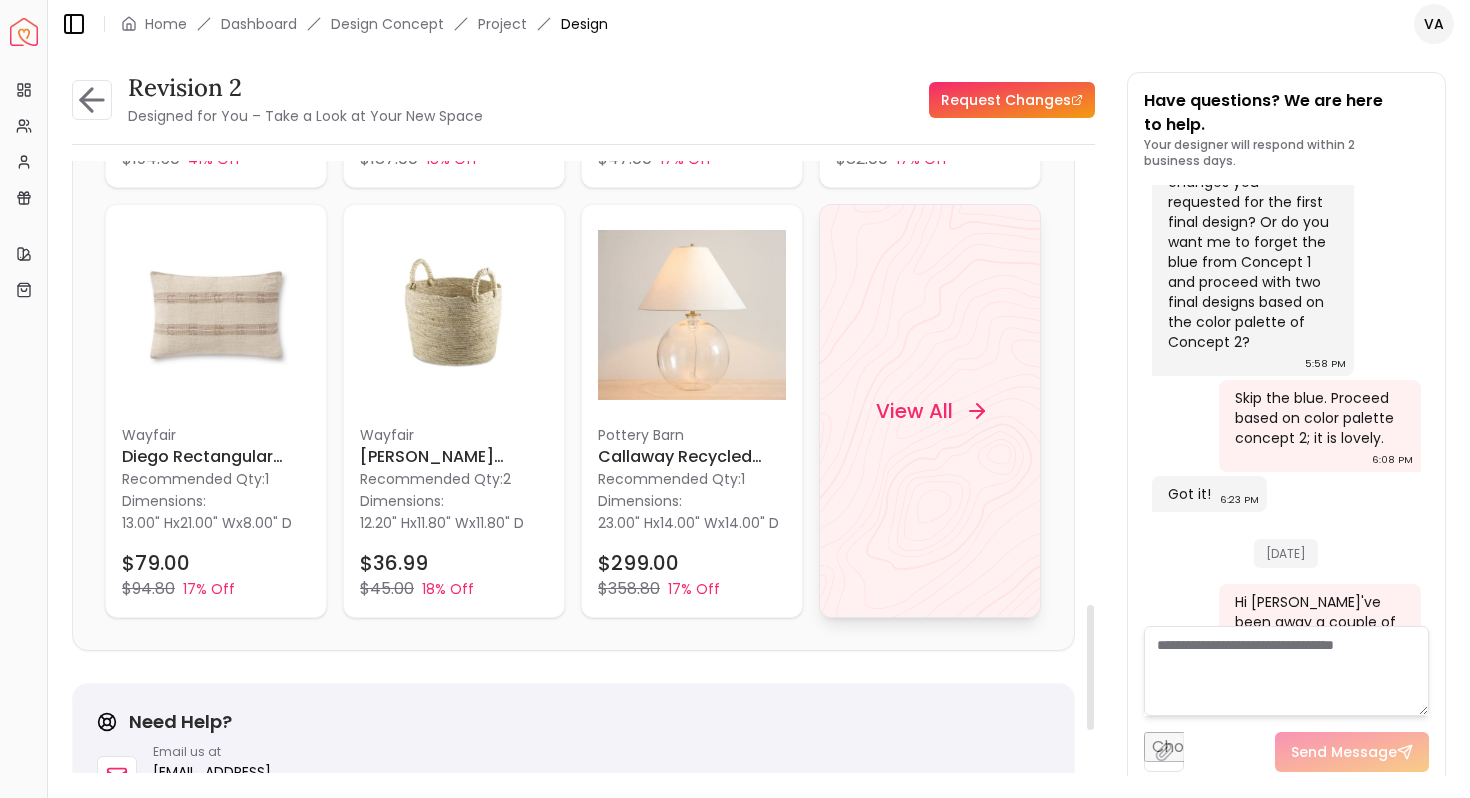 click on "View All" at bounding box center [930, 411] 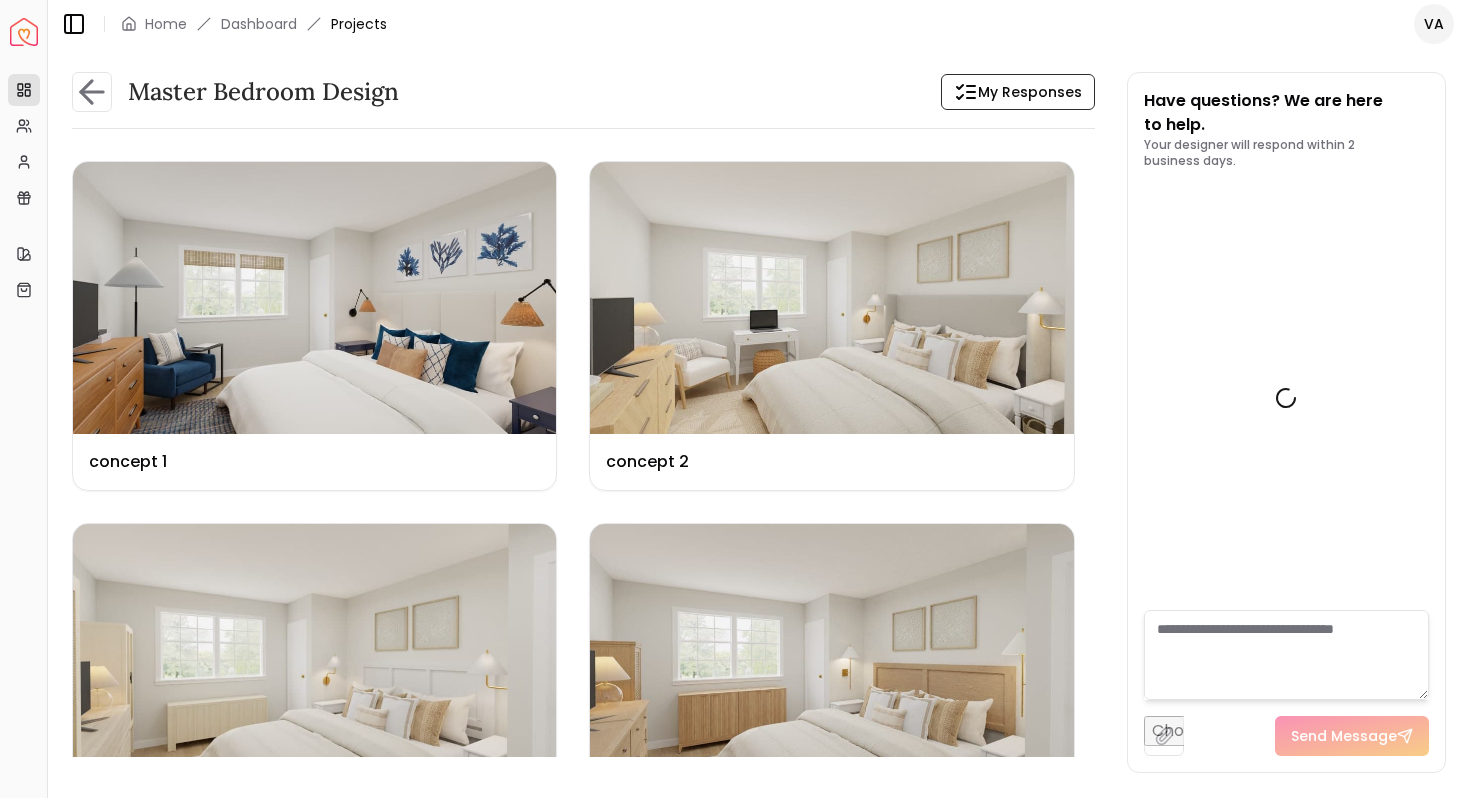 scroll, scrollTop: 9871, scrollLeft: 0, axis: vertical 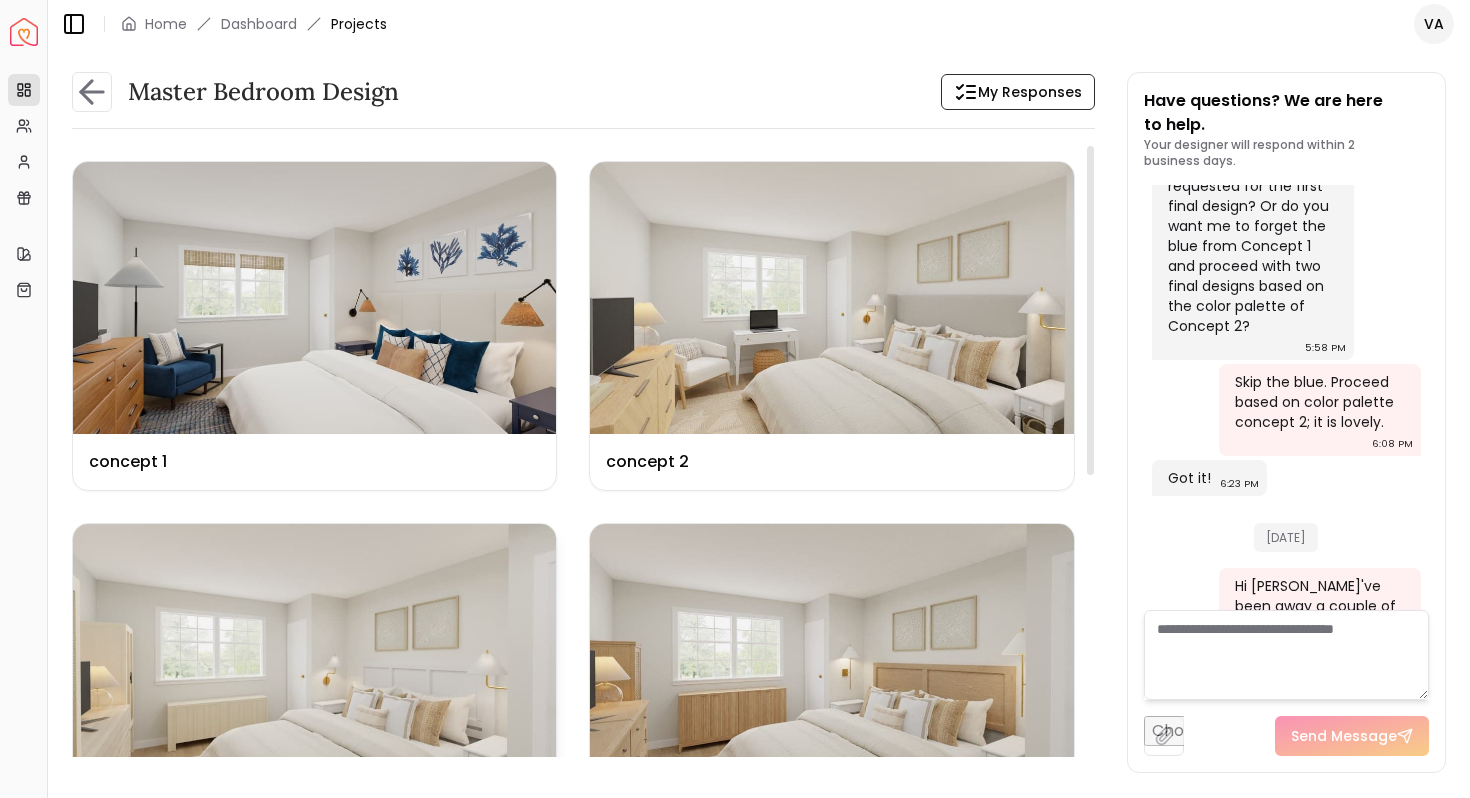 click at bounding box center [314, 660] 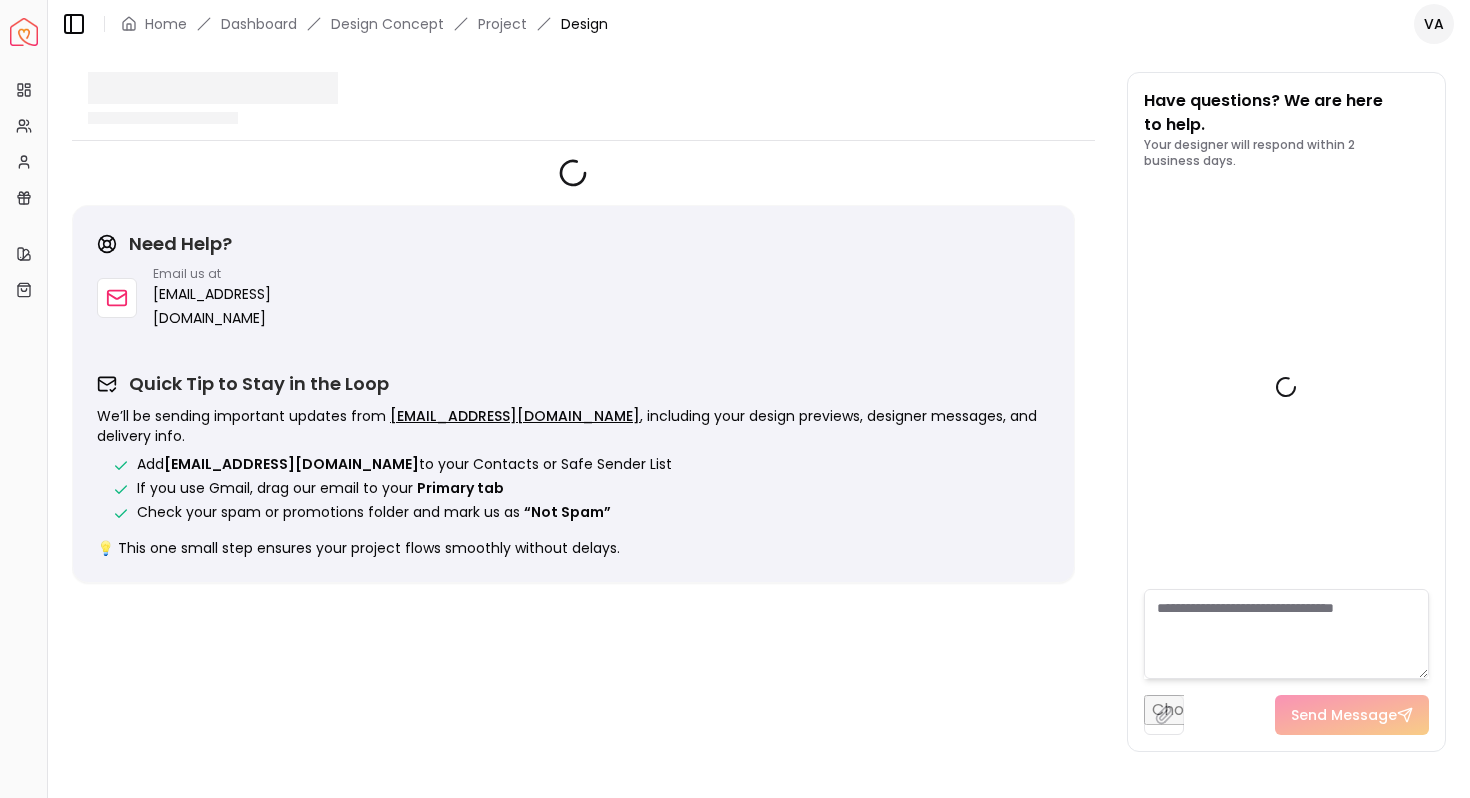 scroll, scrollTop: 9855, scrollLeft: 0, axis: vertical 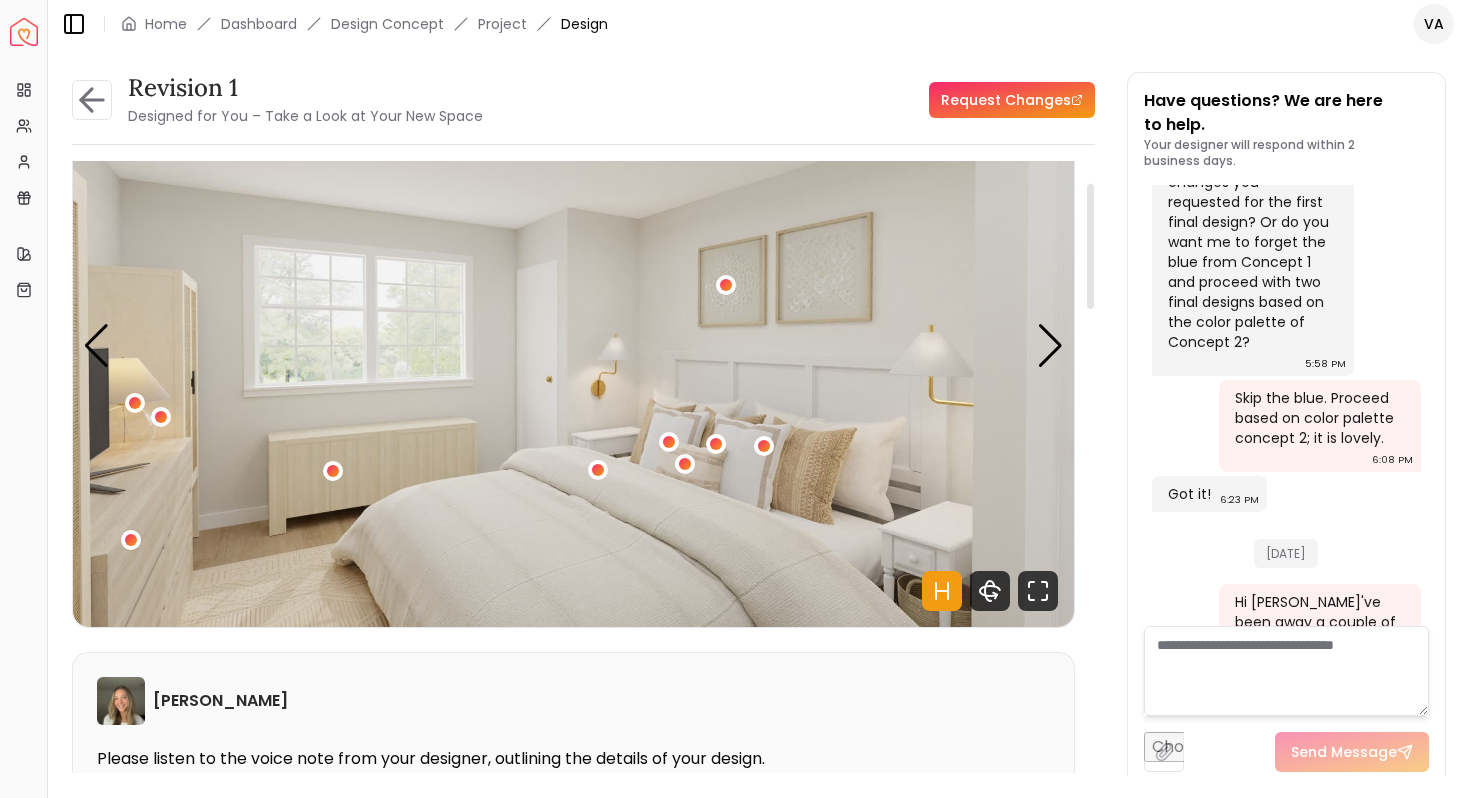 drag, startPoint x: 1087, startPoint y: 274, endPoint x: 1093, endPoint y: 296, distance: 22.803509 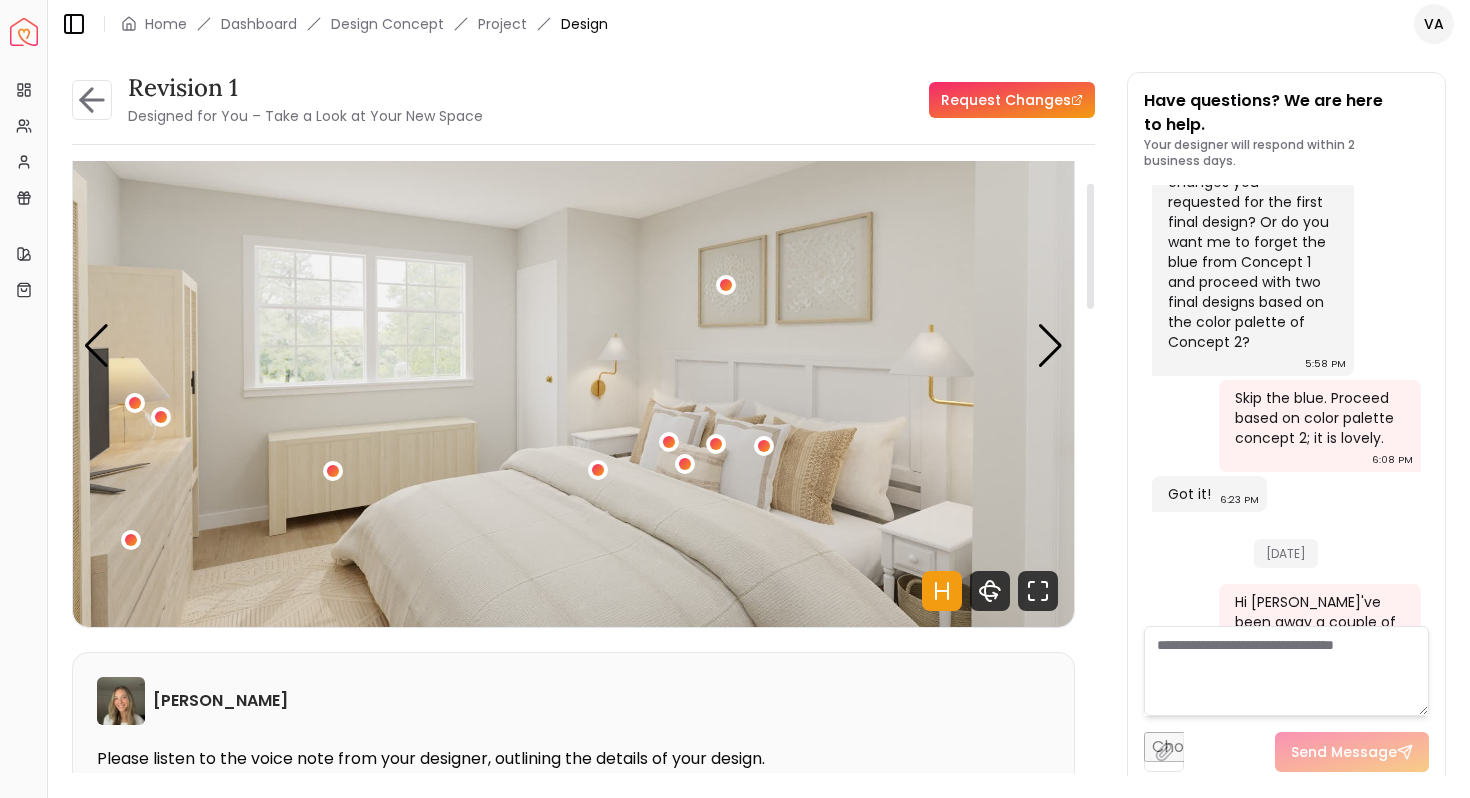click at bounding box center (1090, 246) 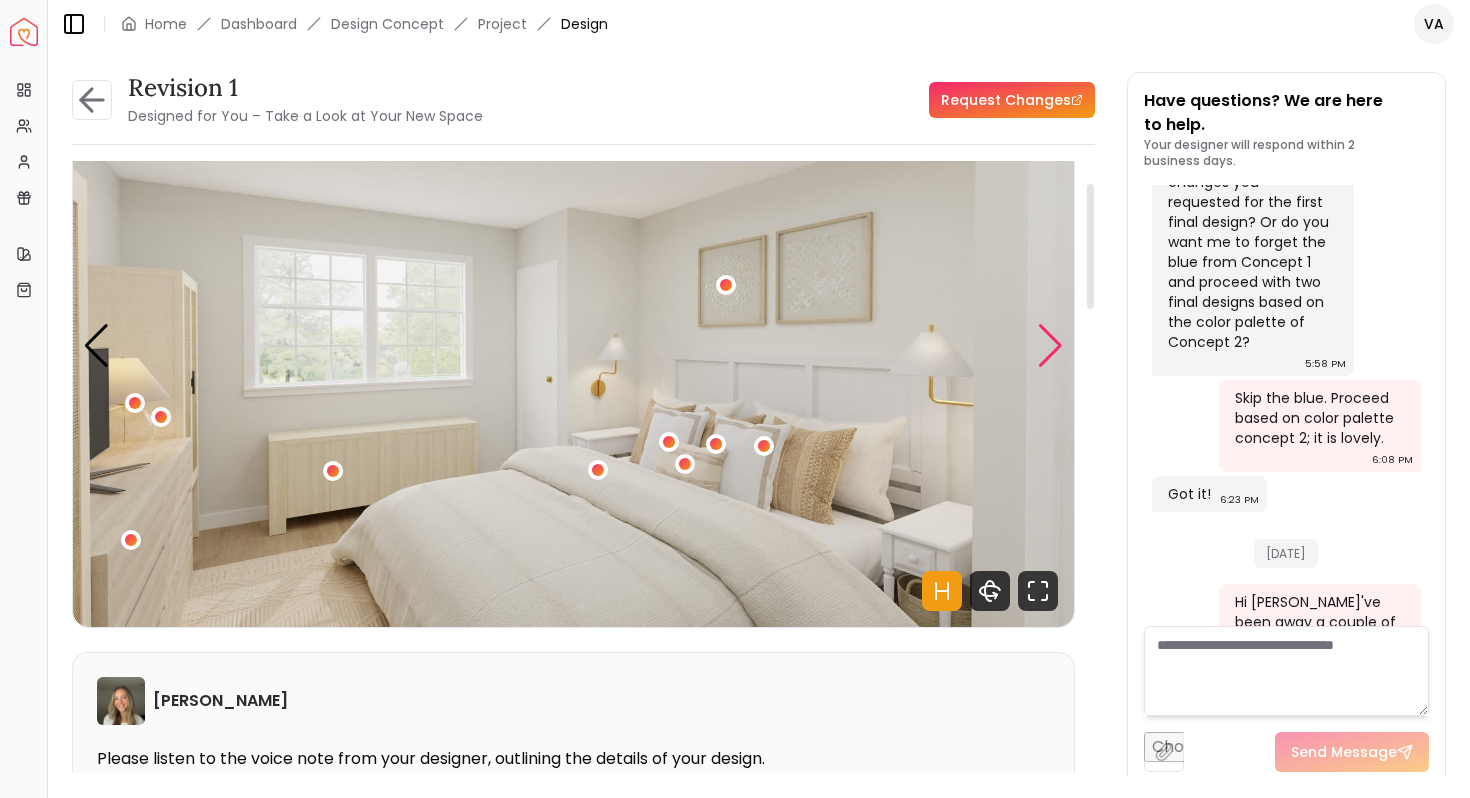 click at bounding box center [1050, 346] 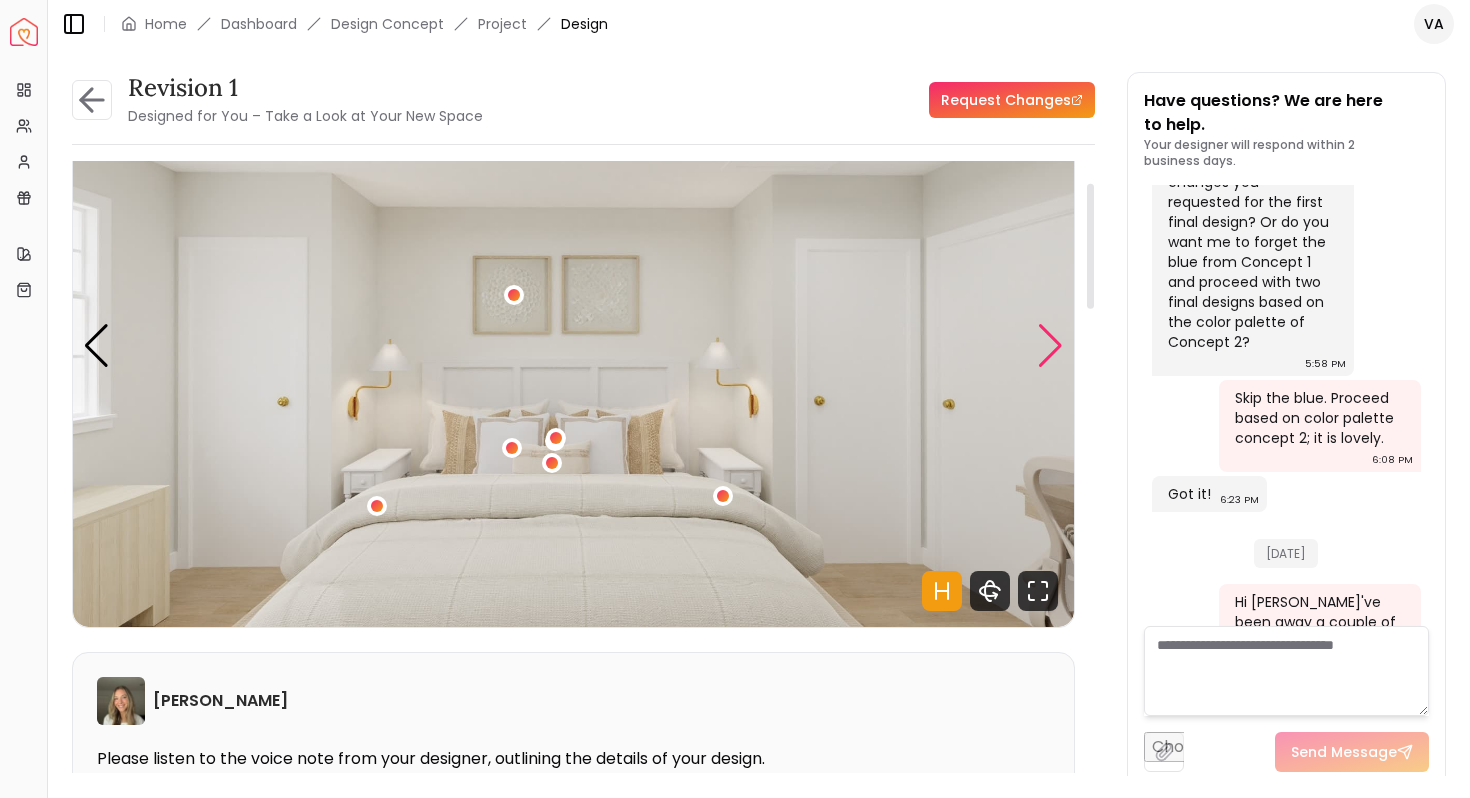 click at bounding box center [1050, 346] 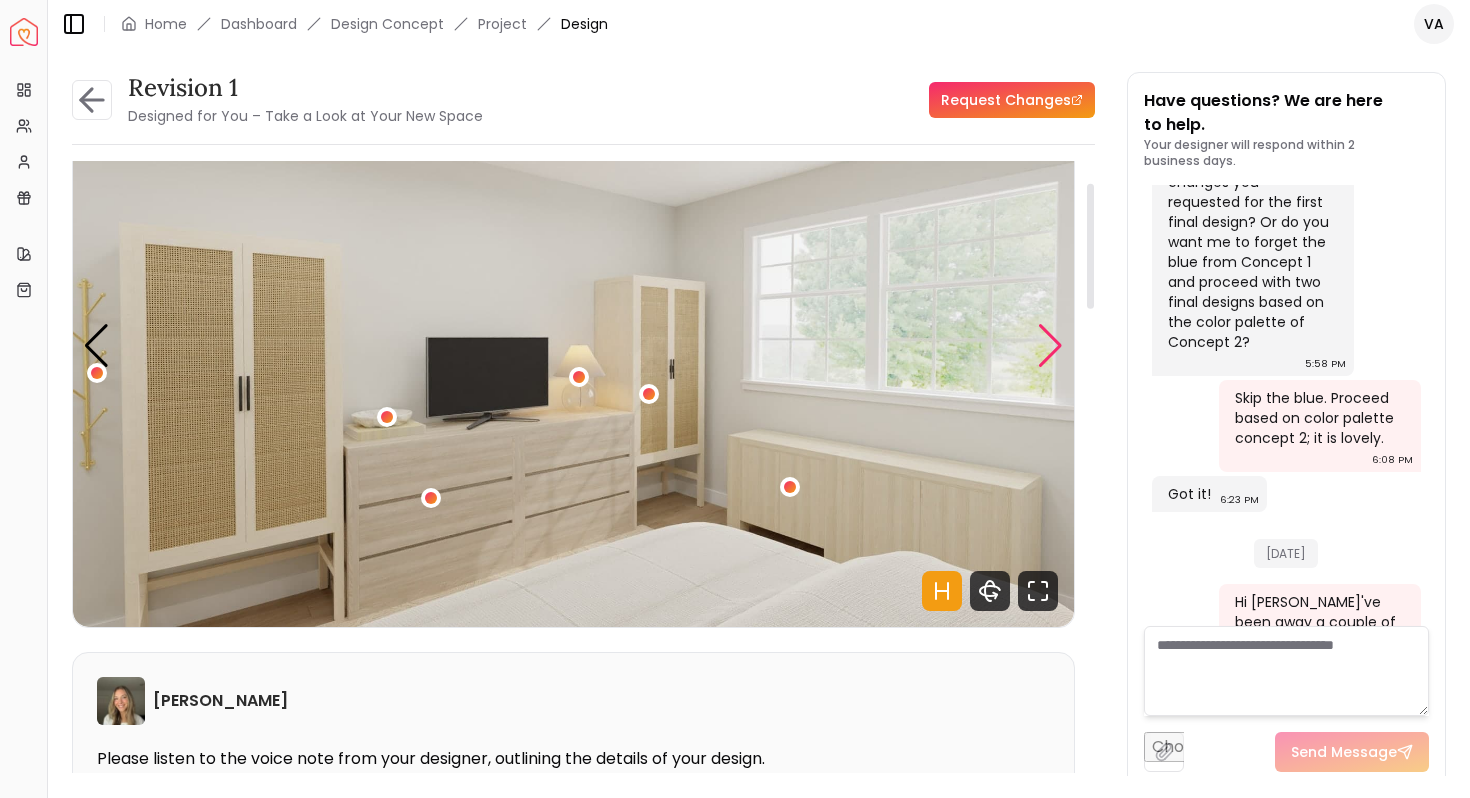 click at bounding box center (1050, 346) 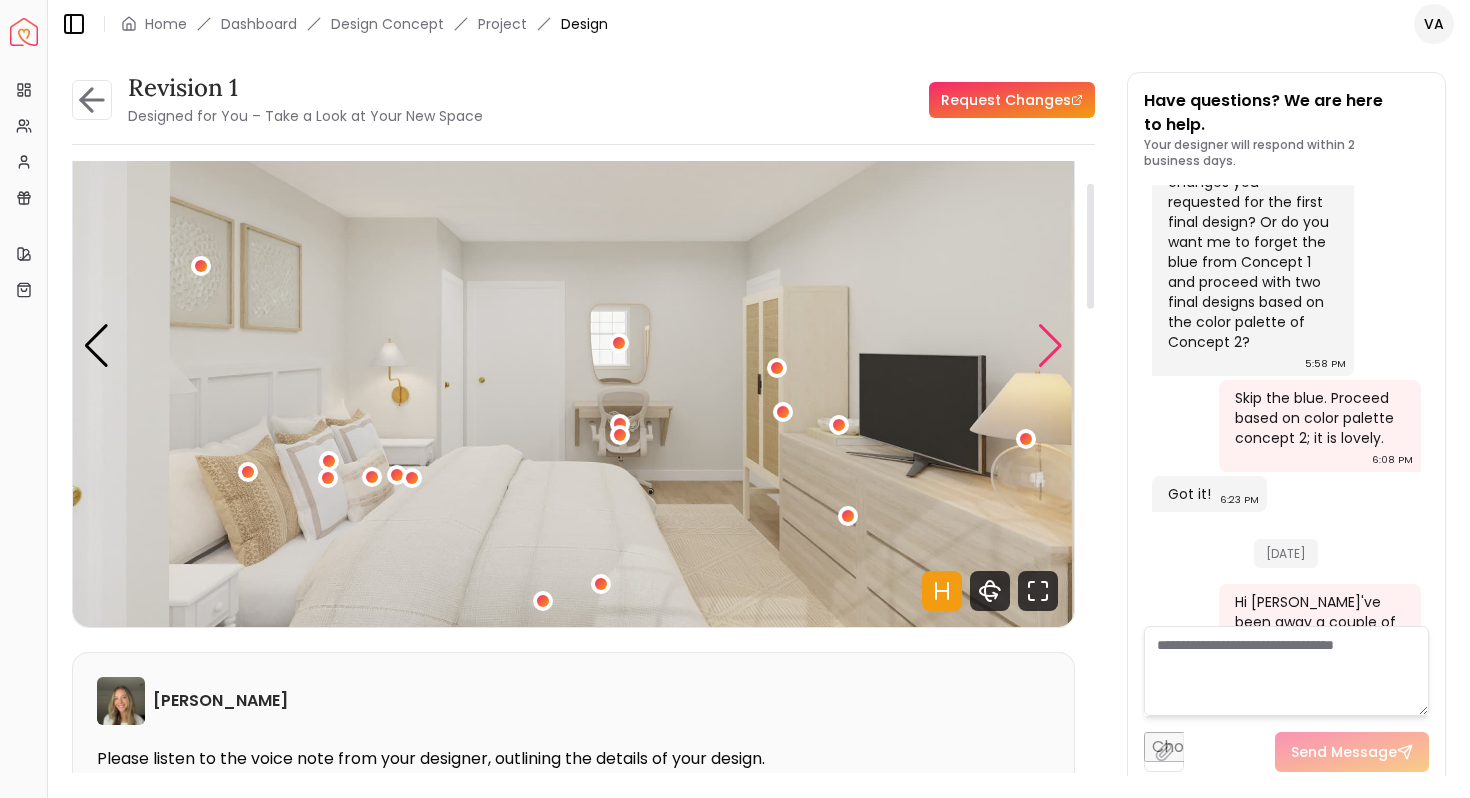click at bounding box center [1050, 346] 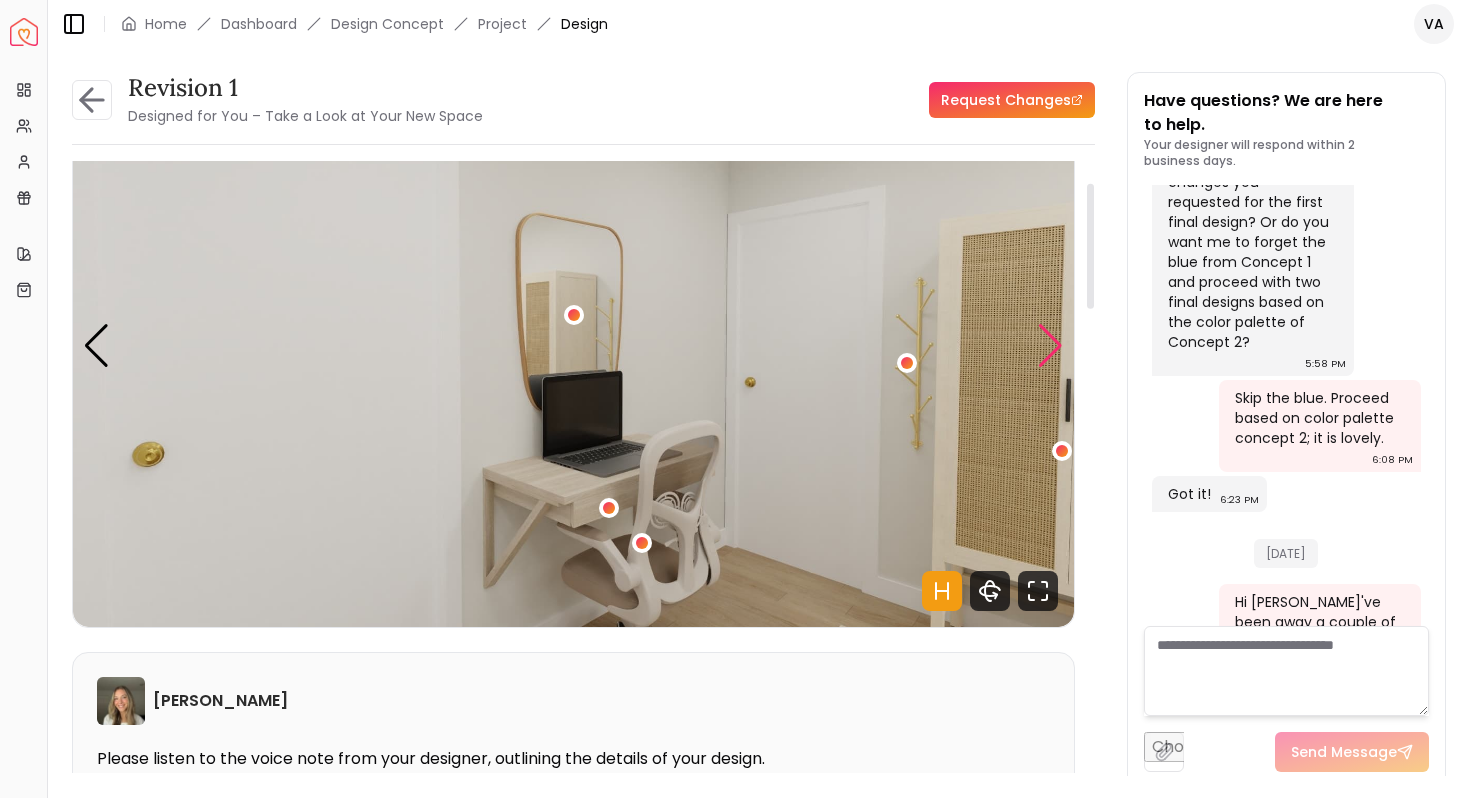 click at bounding box center [1050, 346] 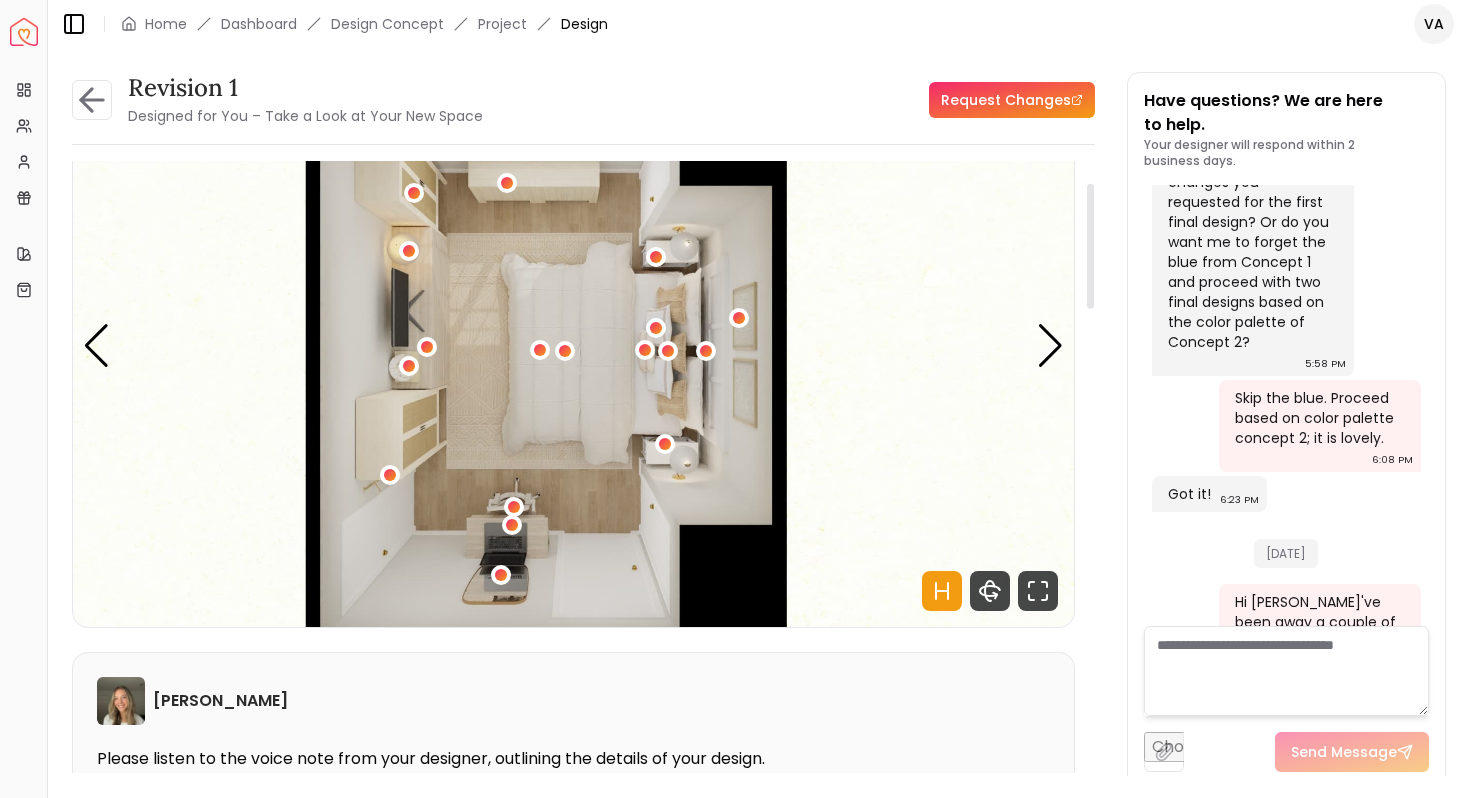 click at bounding box center [573, 345] 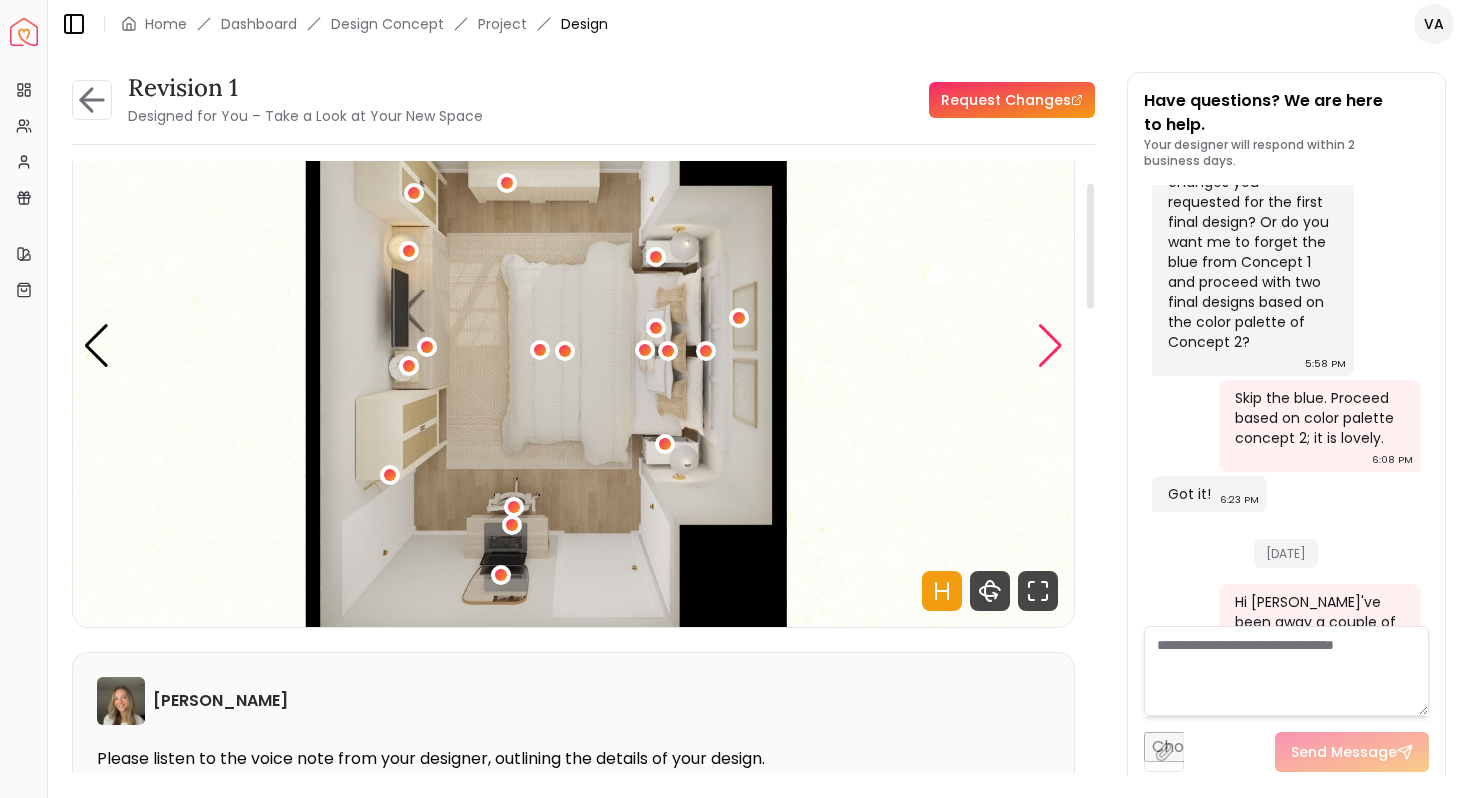 click at bounding box center [1050, 346] 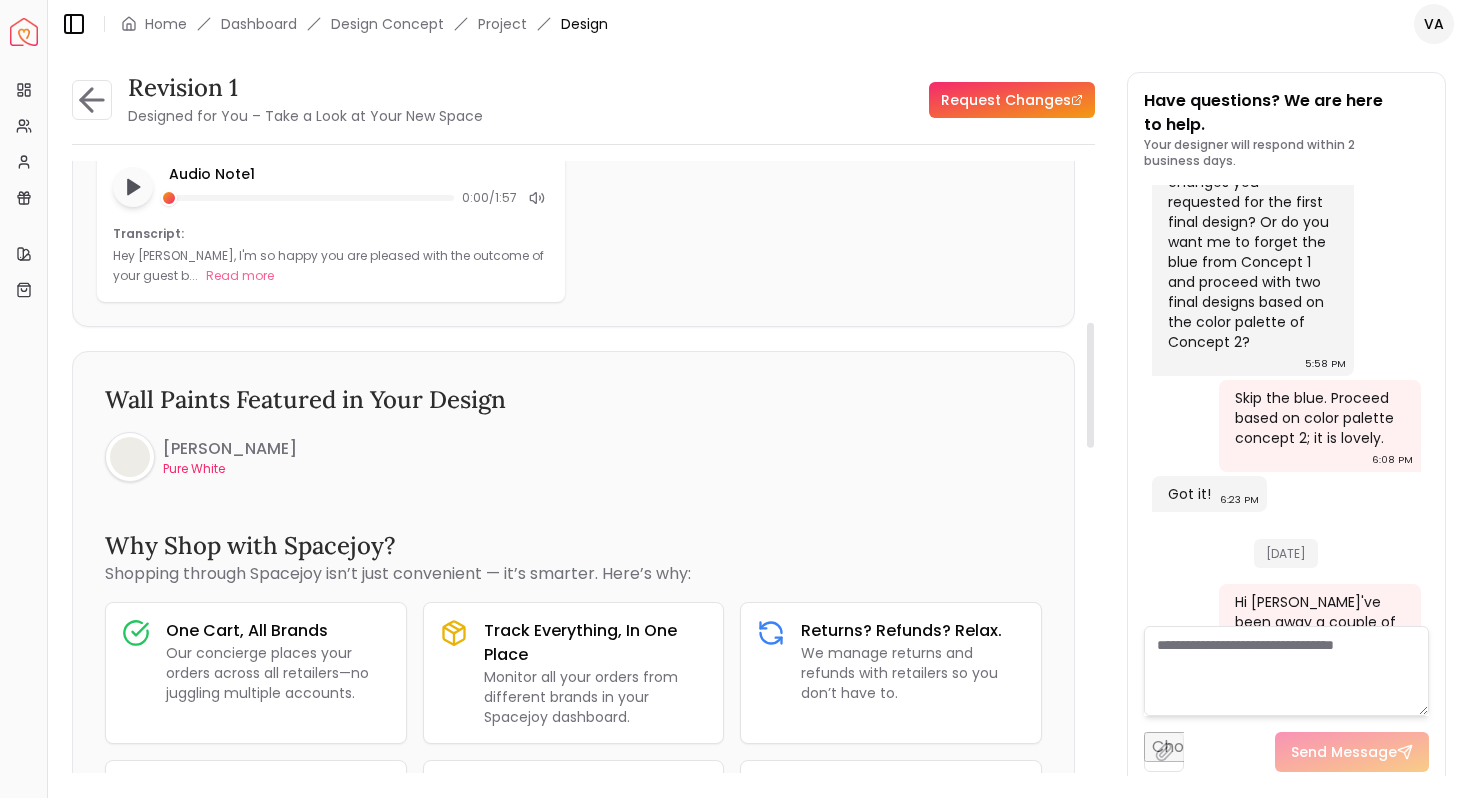 scroll, scrollTop: 817, scrollLeft: 0, axis: vertical 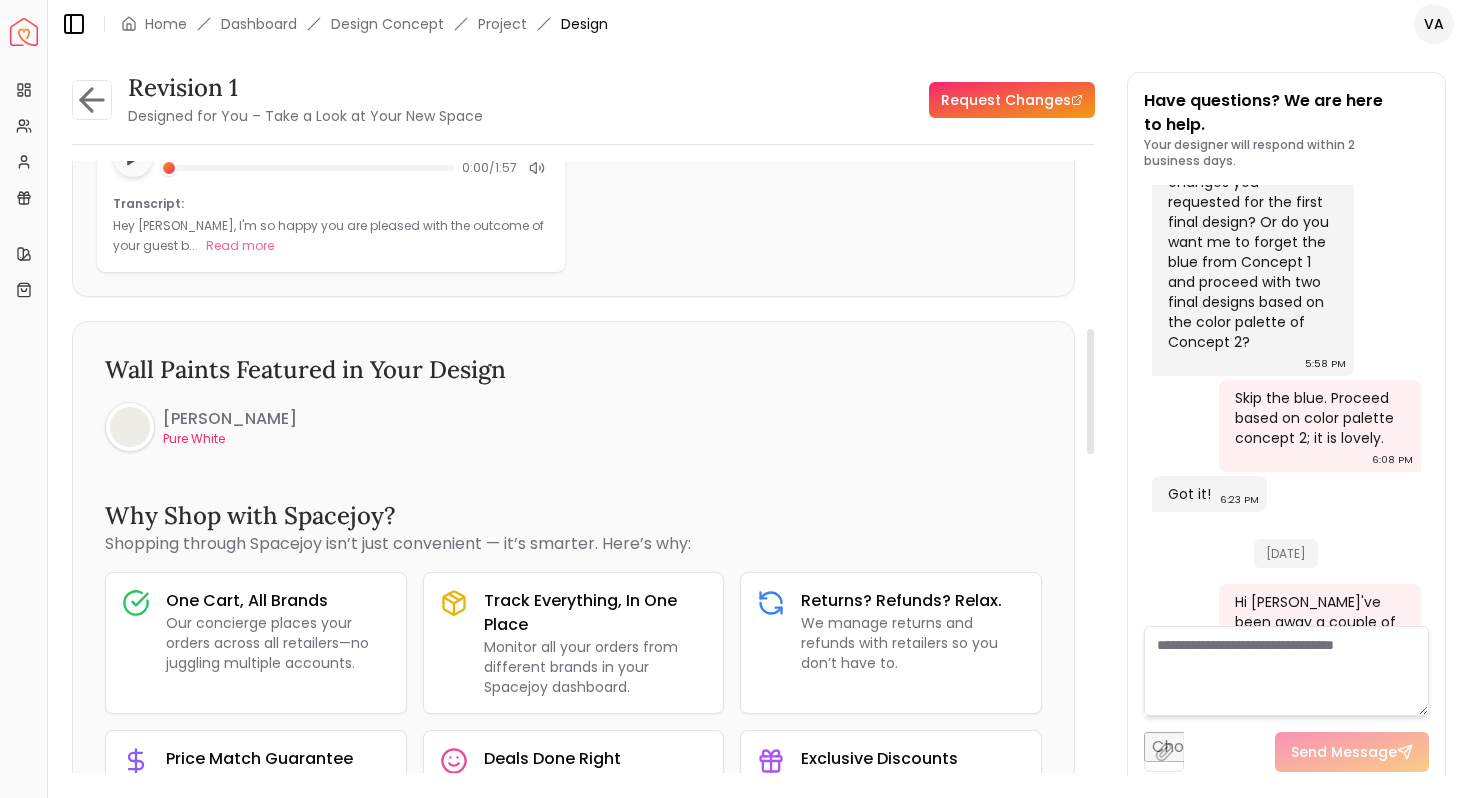 drag, startPoint x: 1090, startPoint y: 265, endPoint x: 1081, endPoint y: 410, distance: 145.27904 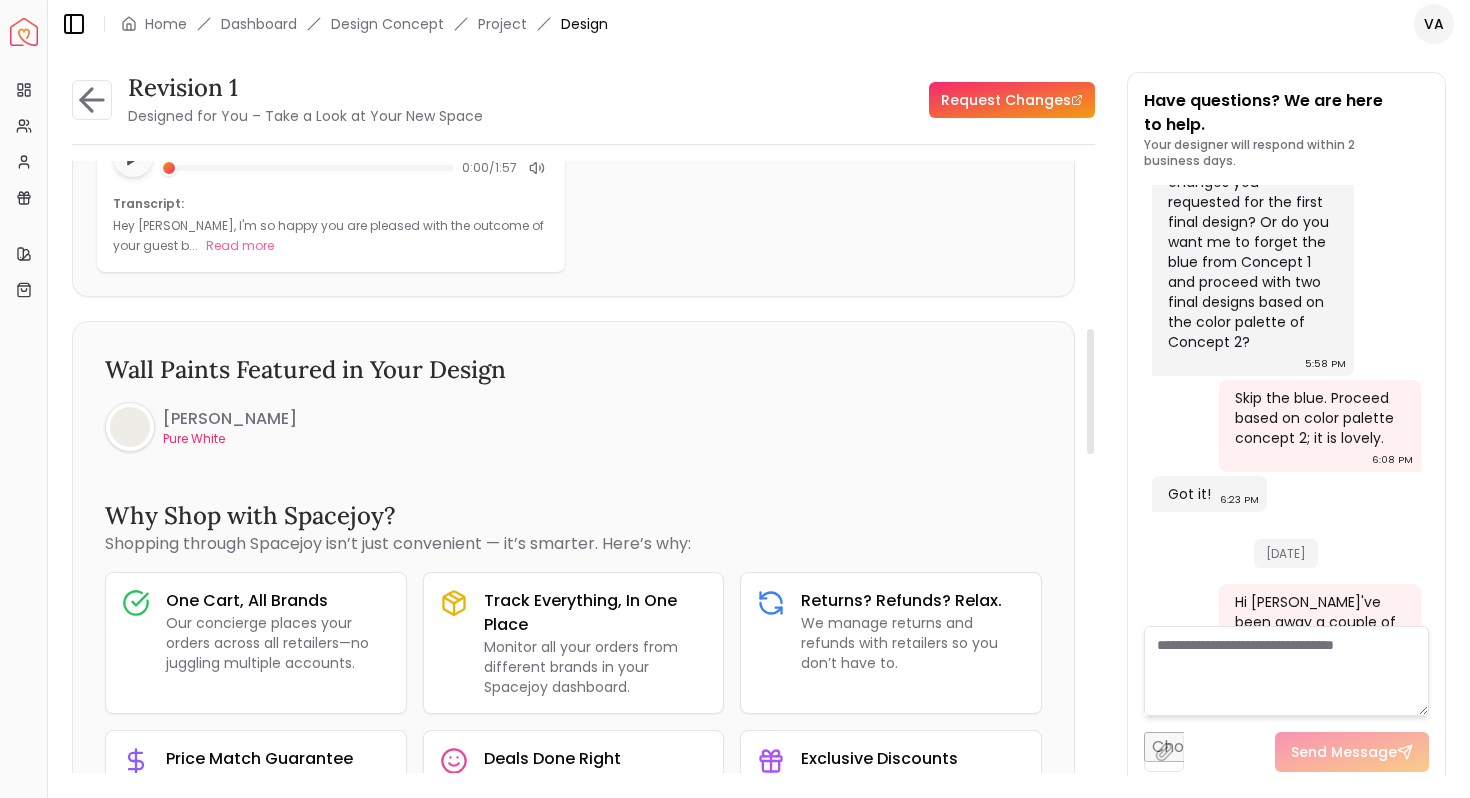 click at bounding box center (1090, 391) 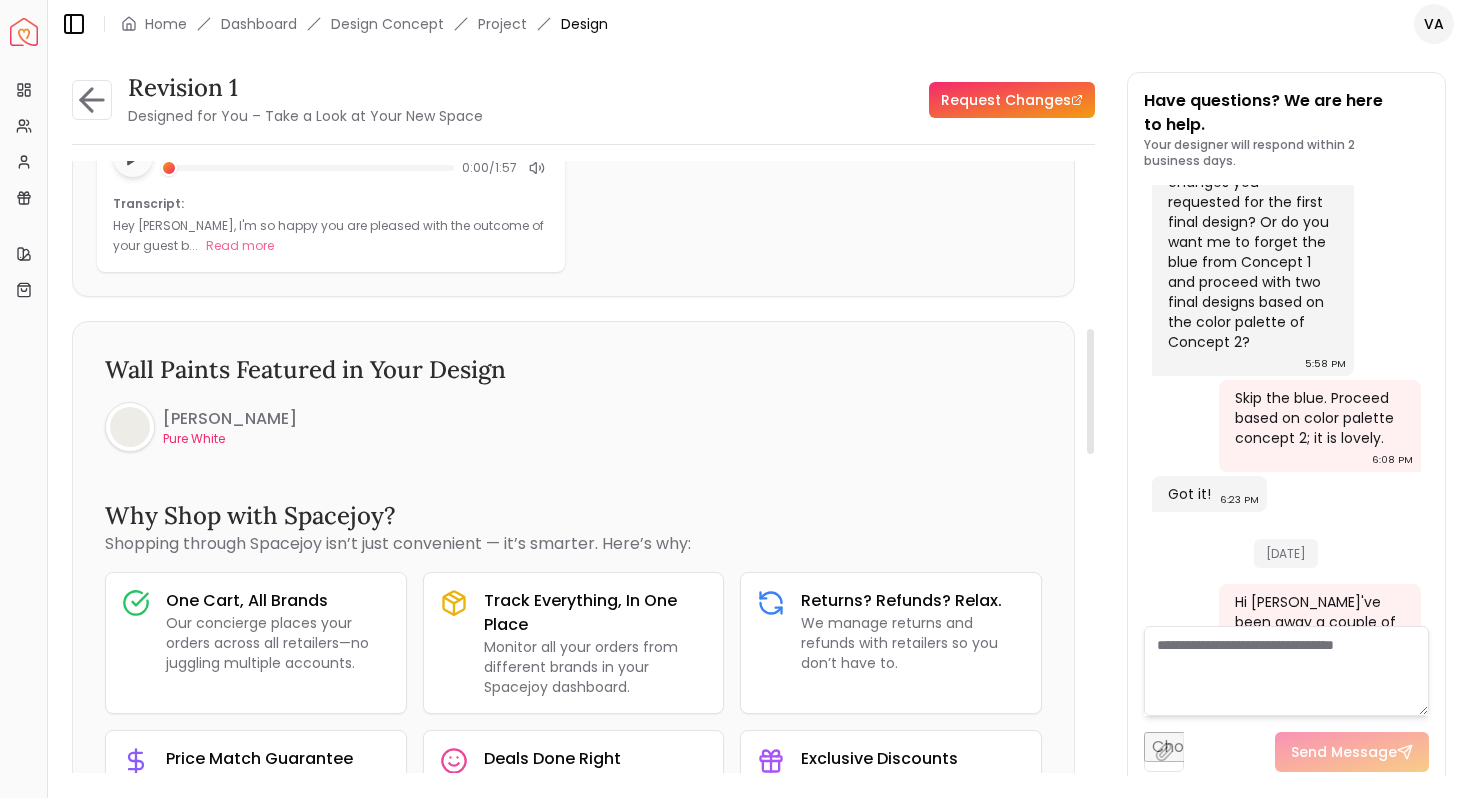 drag, startPoint x: 1081, startPoint y: 410, endPoint x: 1087, endPoint y: 422, distance: 13.416408 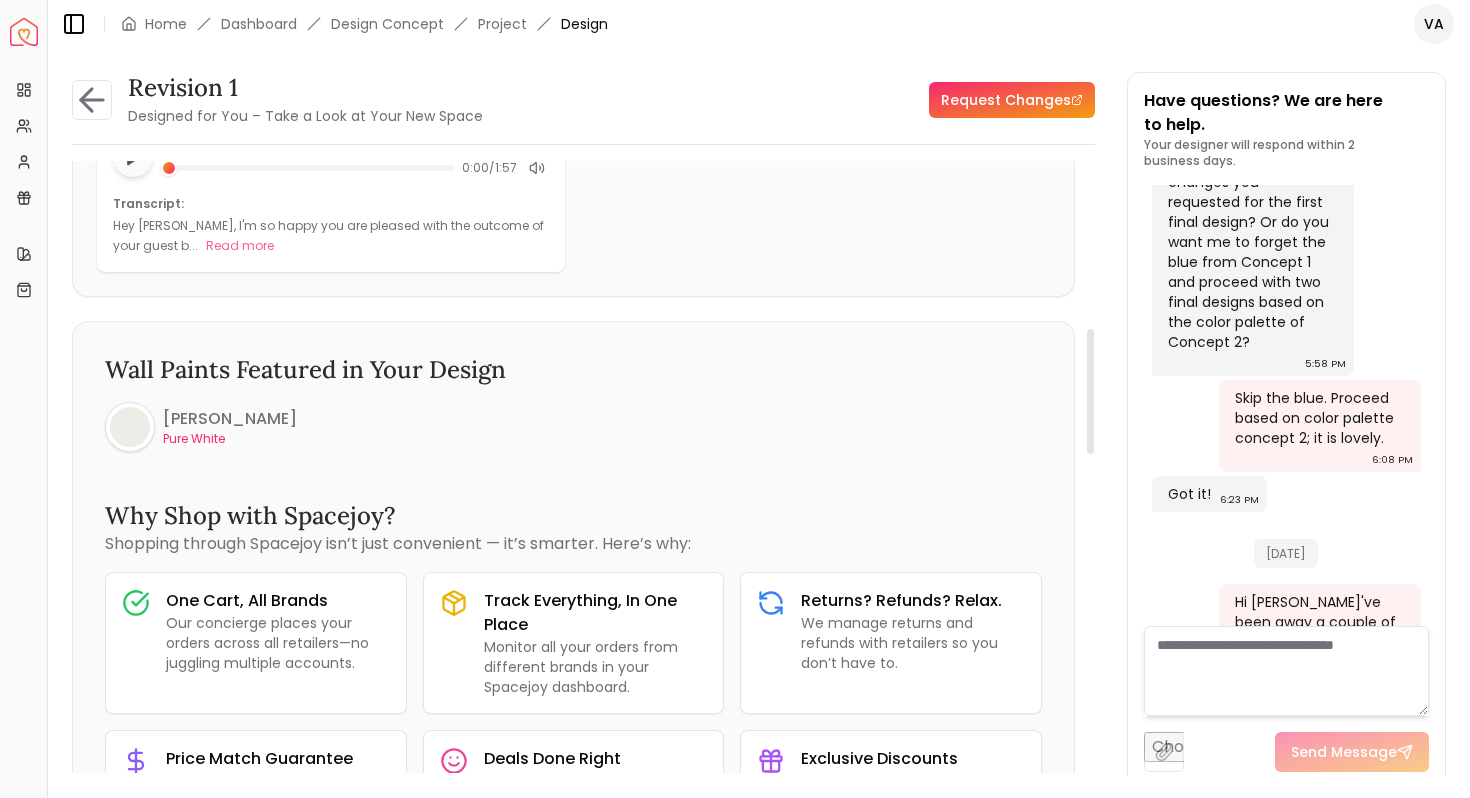 click on "Revision 1 Designed for You – Take a Look at Your New Space Request Changes Hotspots On Density Show All Pannellum Loading... Start [PERSON_NAME] Please listen to the voice note from your designer, outlining the details of your design. Audio Note: Audio Note  1 0:00  /  1:57 Transcript:  Hey [PERSON_NAME], I'm so happy you are pleased with the outcome of your guest b... Read more Wall Paints Featured in Your Design [PERSON_NAME] Pure White Why Shop with Spacejoy? Shopping through Spacejoy isn’t just convenient — it’s smarter. Here’s why: One Cart, All Brands Our concierge places your orders across all retailers—no juggling multiple accounts. Track Everything, In One Place Monitor all your orders from different brands in your Spacejoy dashboard. Returns? Refunds? Relax. We manage returns and refunds with retailers so you don’t have to. Price Match Guarantee We match the best prices and notify you of drops before placing orders. Deals Done Right Exclusive Discounts Out of Stock? We’ve Got You ( 18" at bounding box center (583, 475) 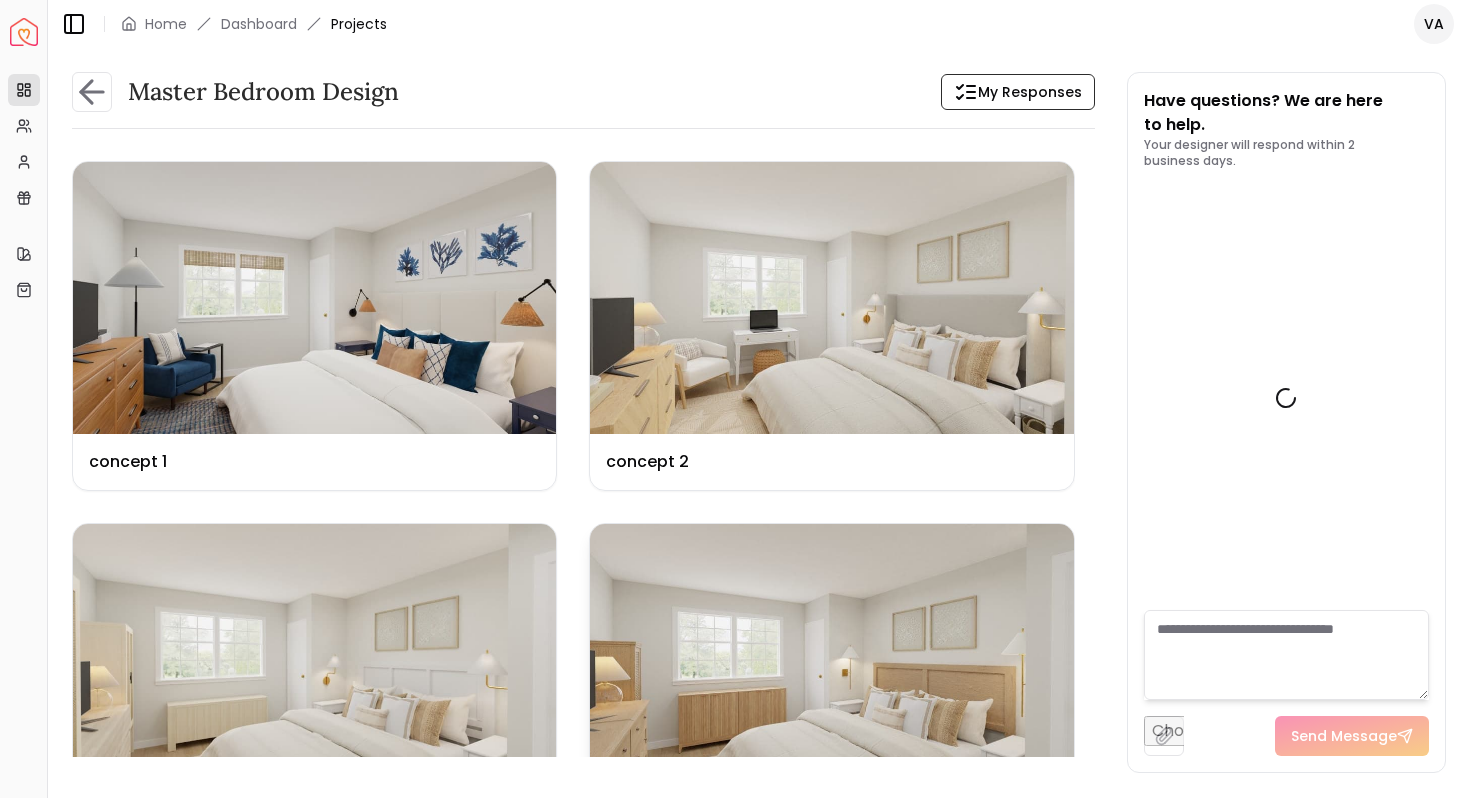 scroll, scrollTop: 9871, scrollLeft: 0, axis: vertical 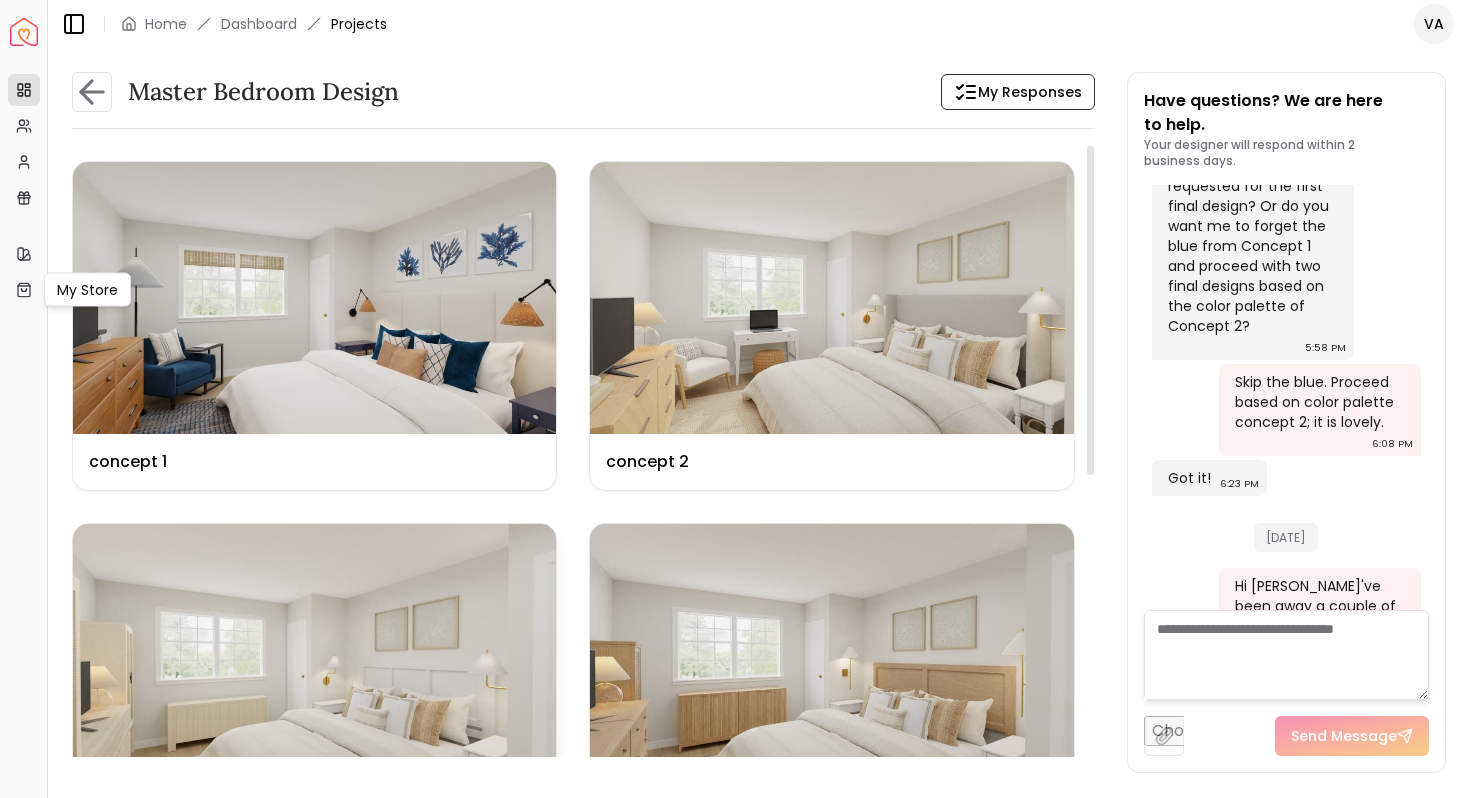 click at bounding box center [314, 660] 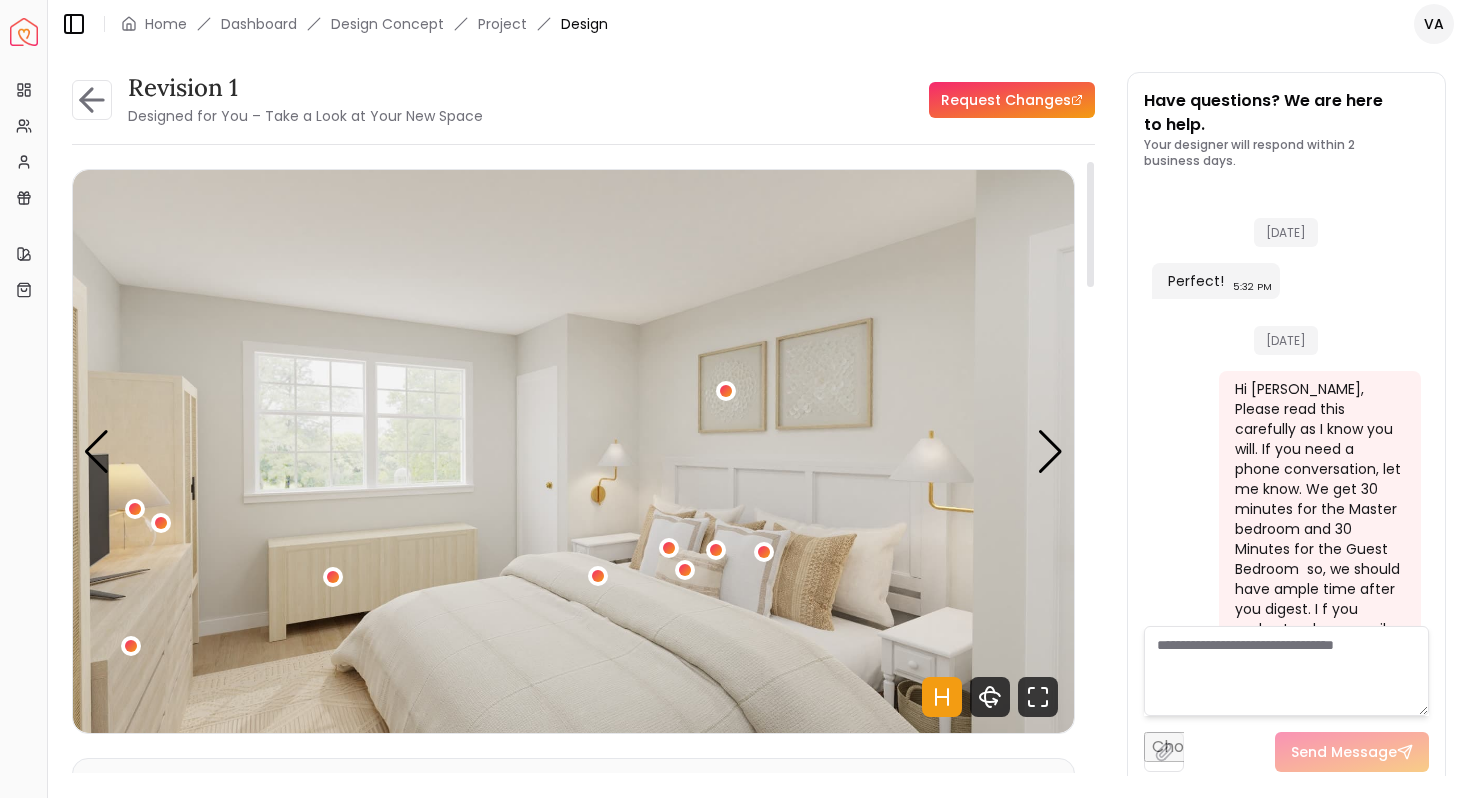 scroll, scrollTop: 9855, scrollLeft: 0, axis: vertical 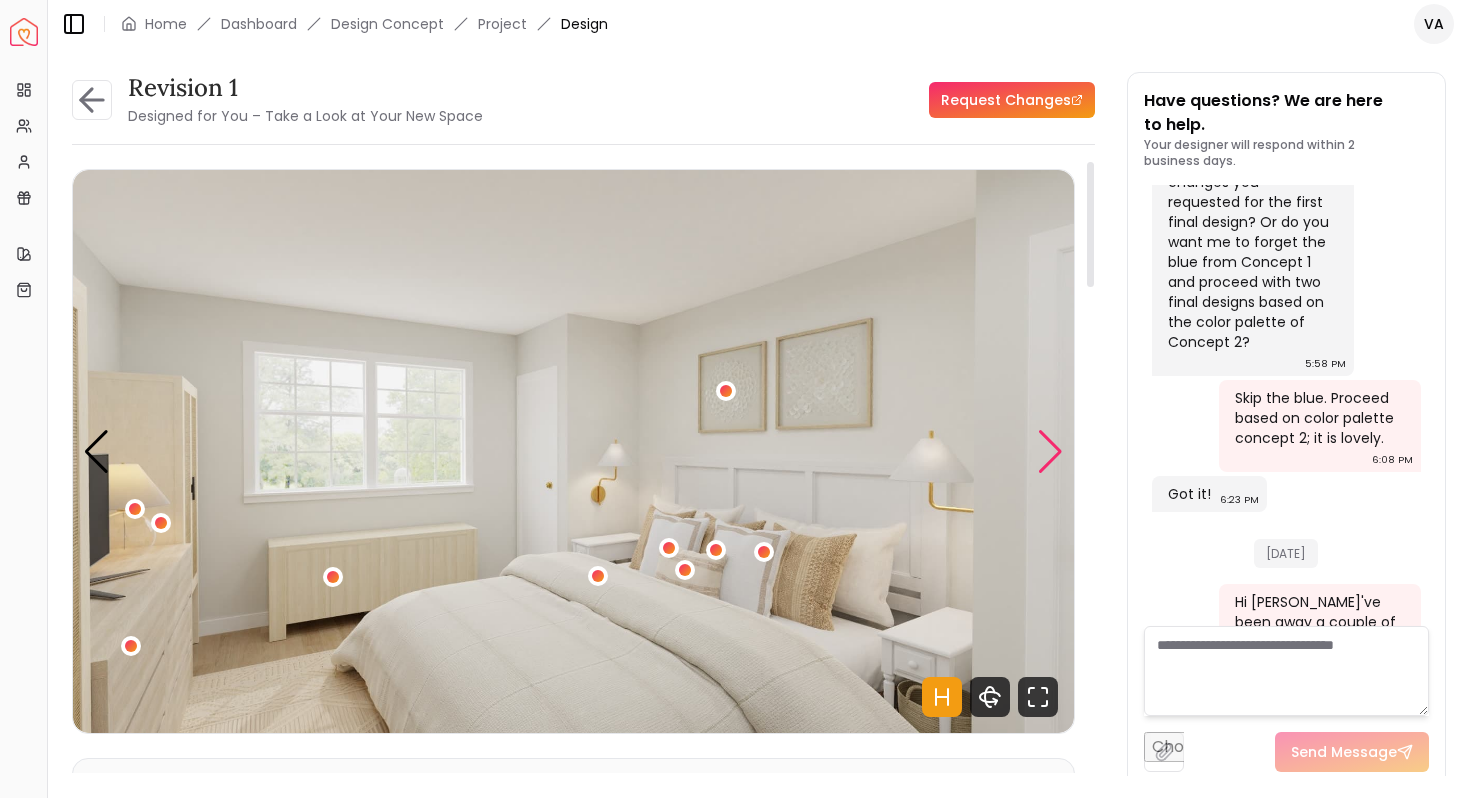 click at bounding box center (1050, 452) 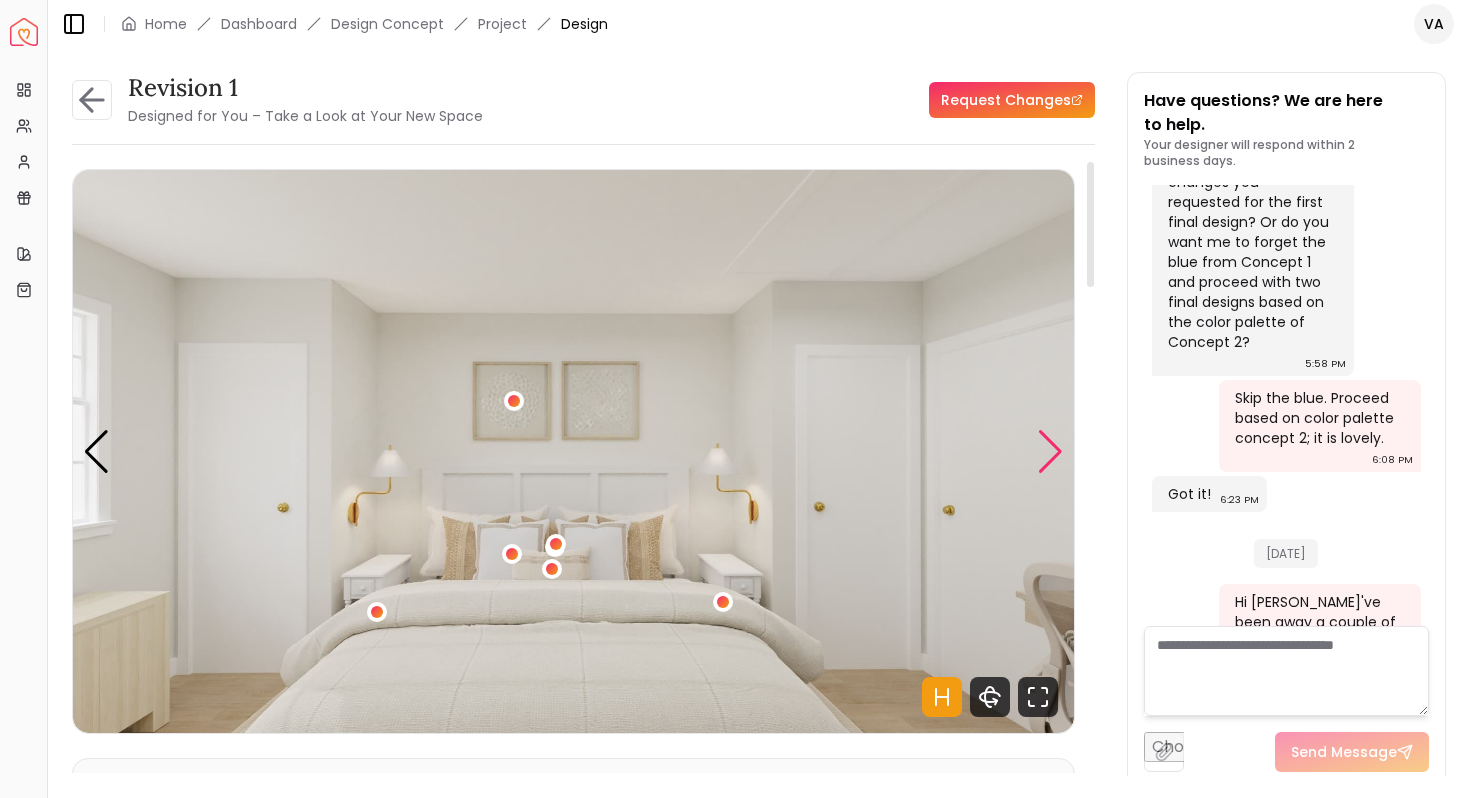 click at bounding box center (1050, 452) 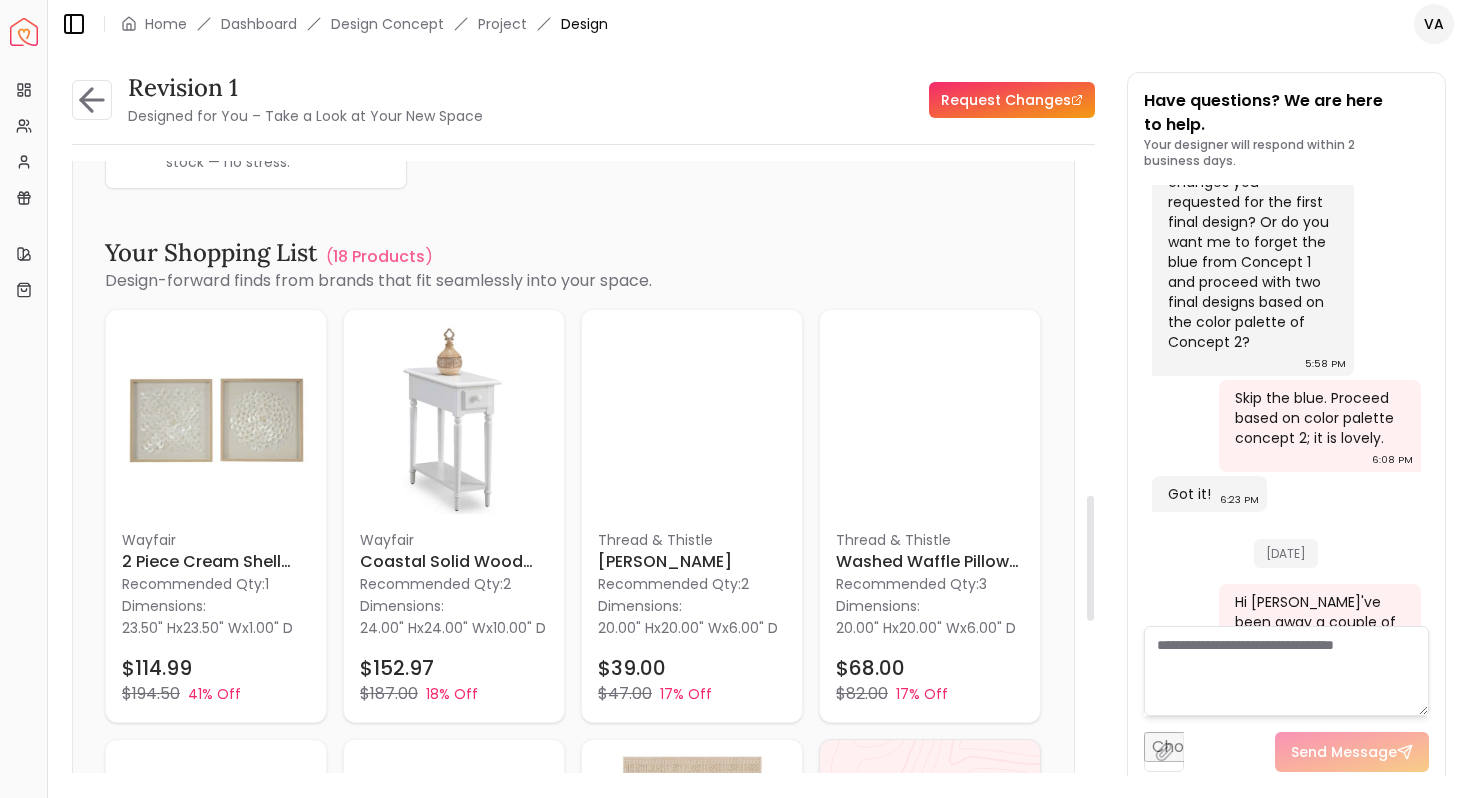scroll, scrollTop: 1635, scrollLeft: 0, axis: vertical 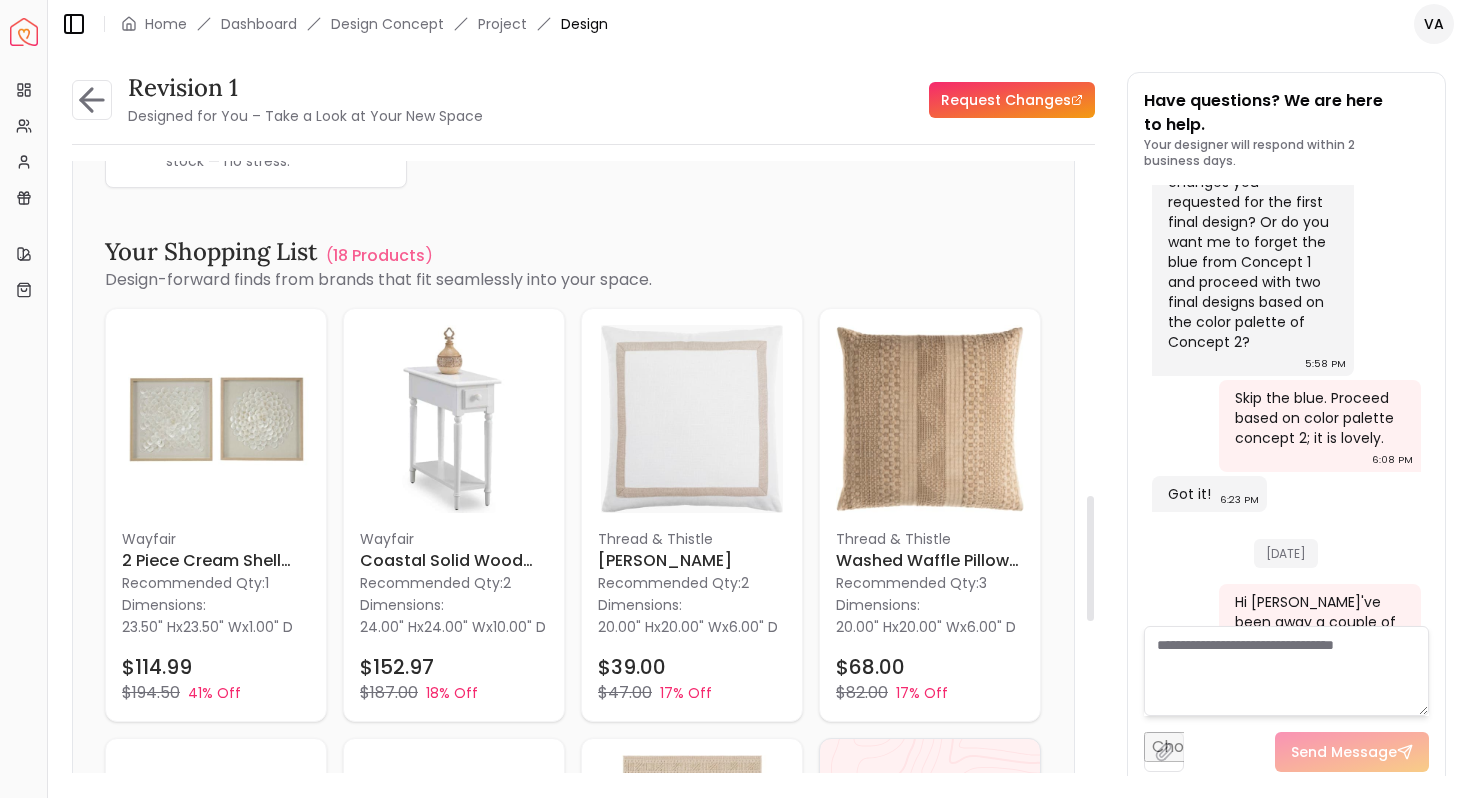 drag, startPoint x: 1088, startPoint y: 254, endPoint x: 1050, endPoint y: 588, distance: 336.15472 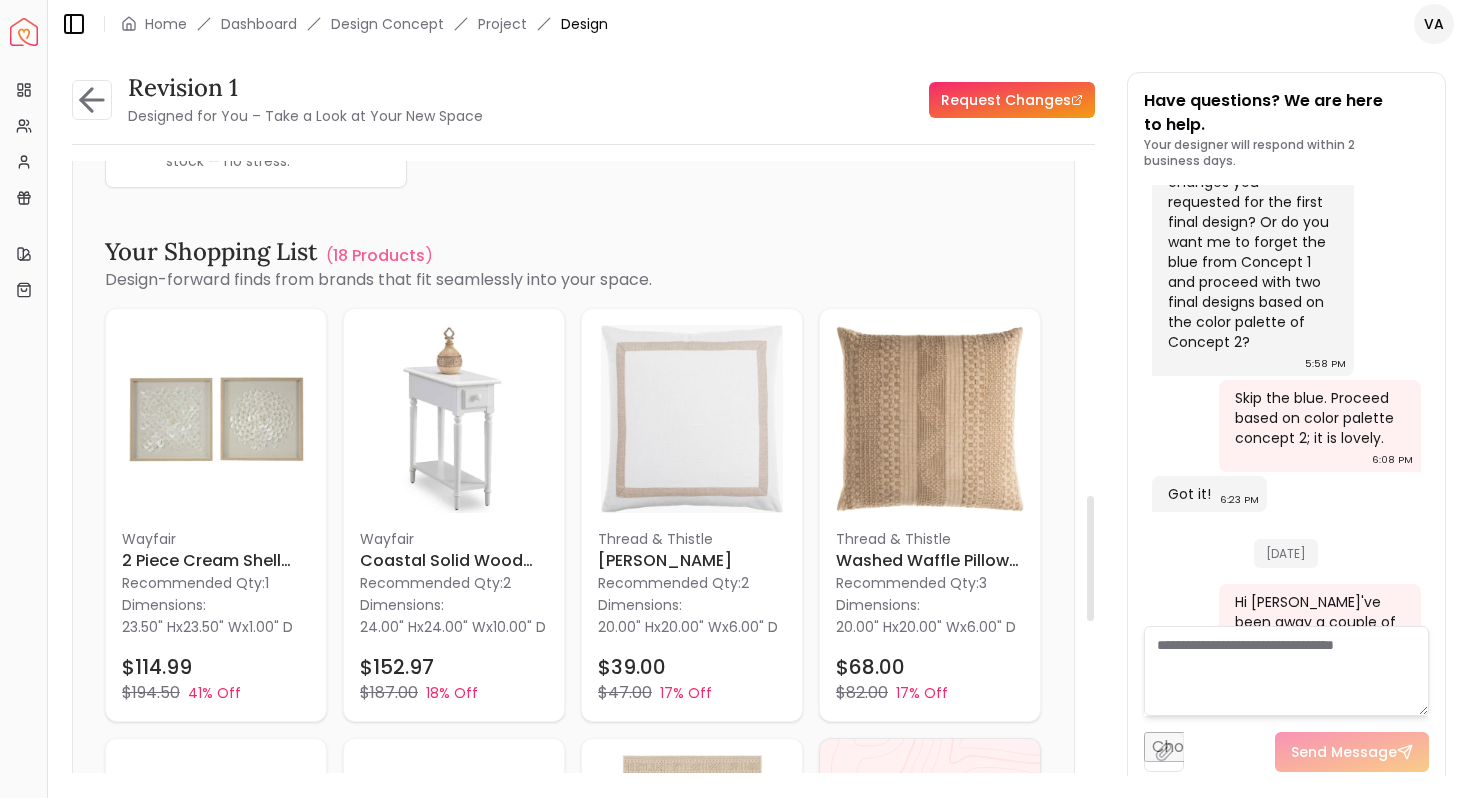 click at bounding box center (1090, 558) 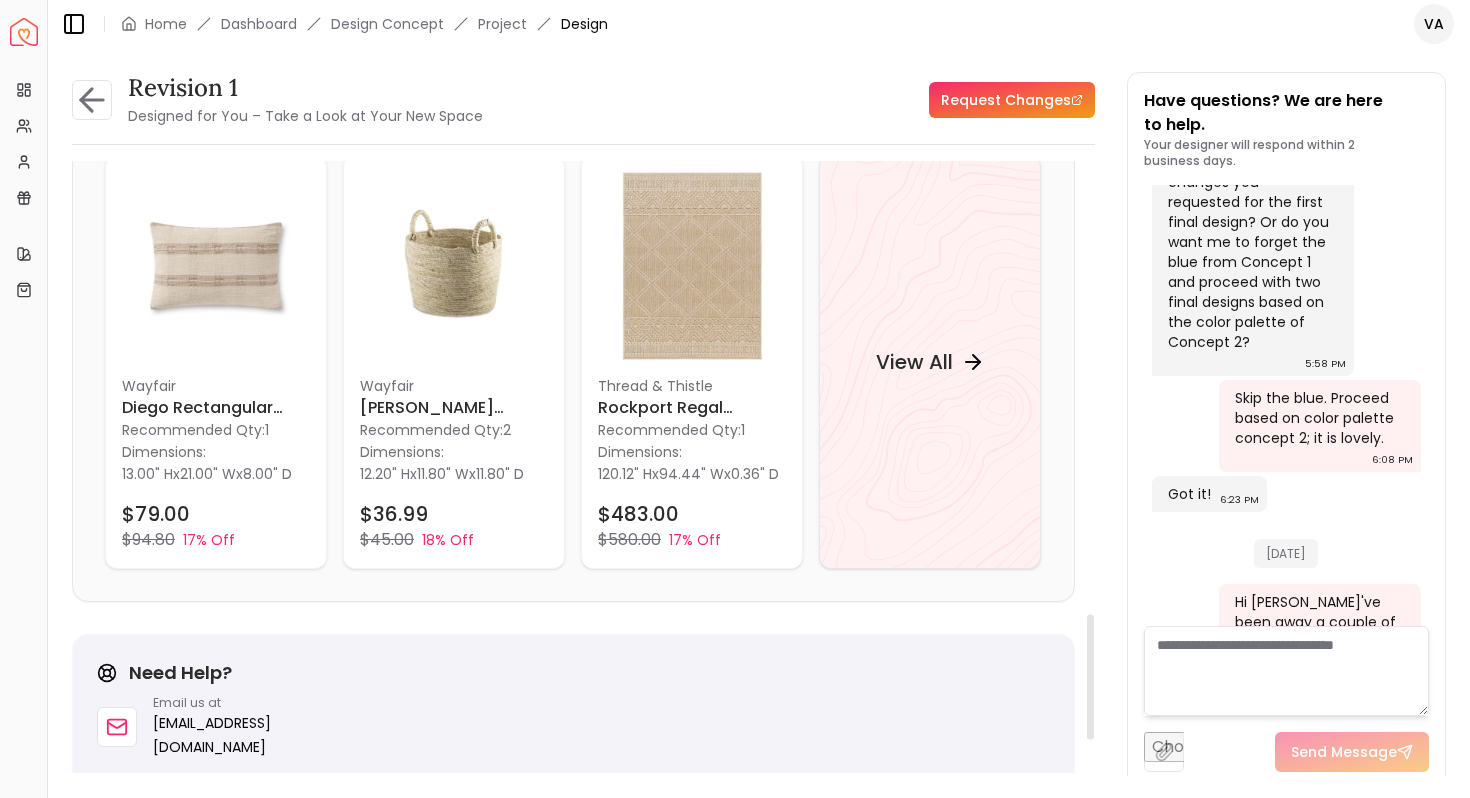 drag, startPoint x: 1091, startPoint y: 548, endPoint x: 1098, endPoint y: 666, distance: 118.20744 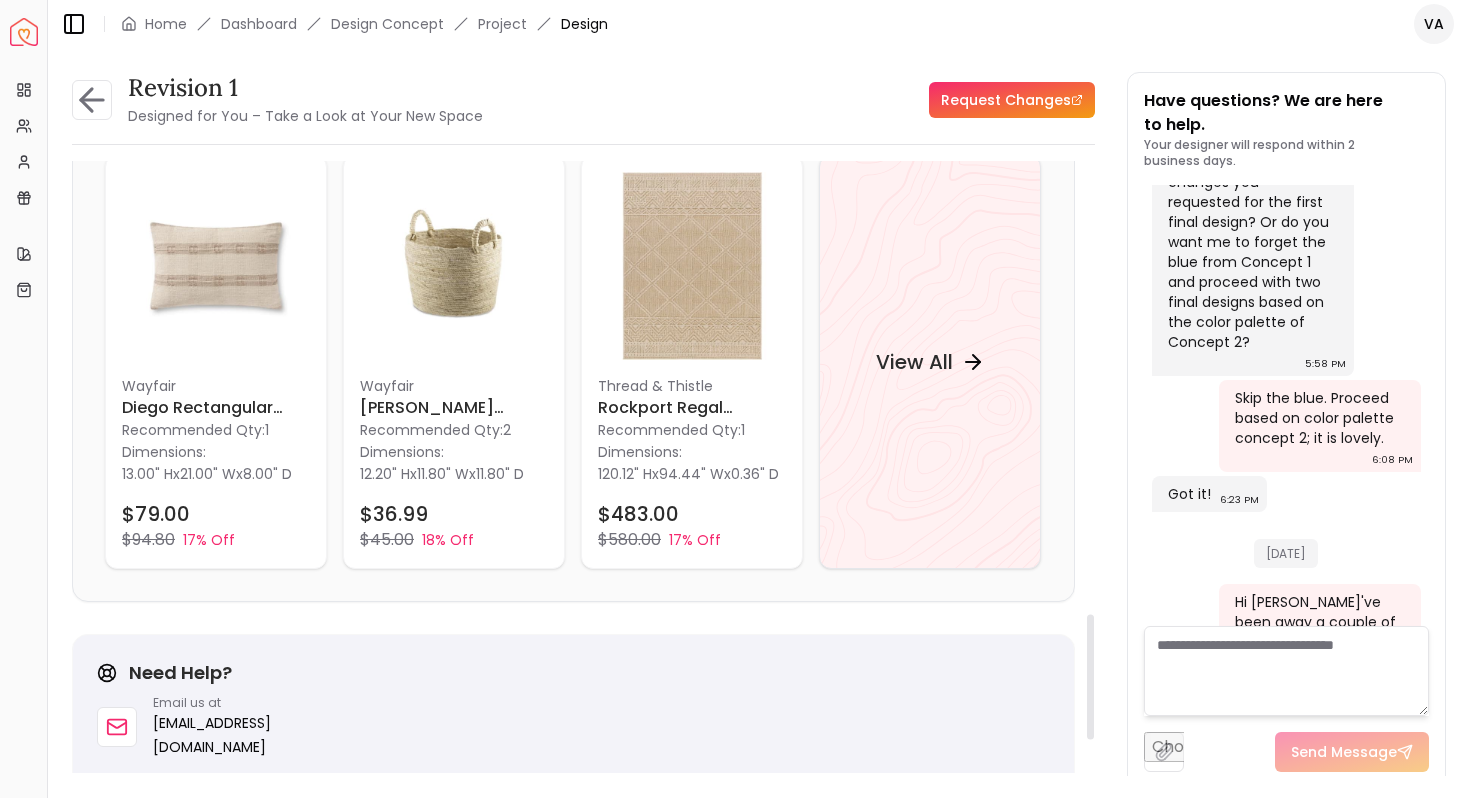 click at bounding box center [1090, 676] 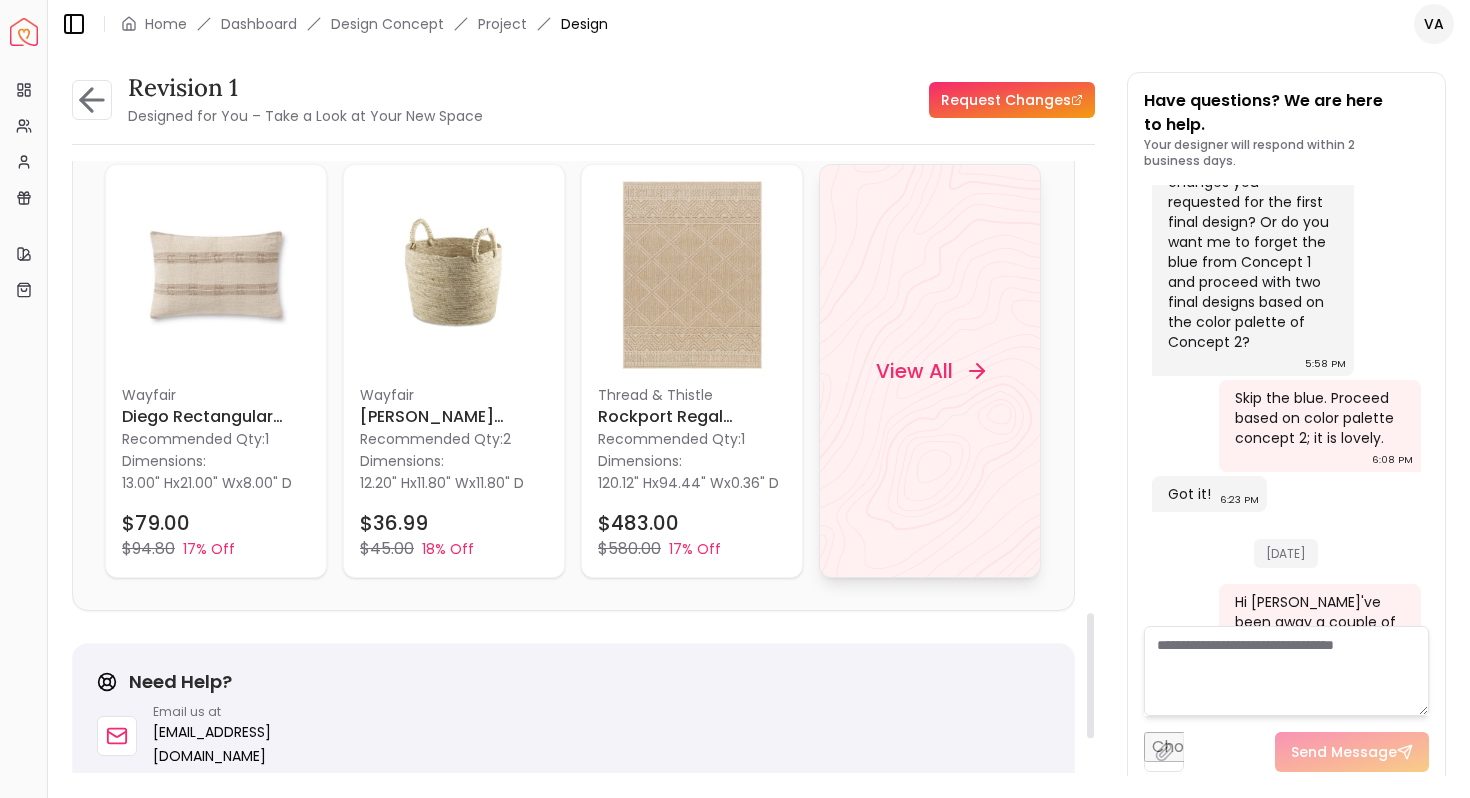 click on "View All" at bounding box center [930, 371] 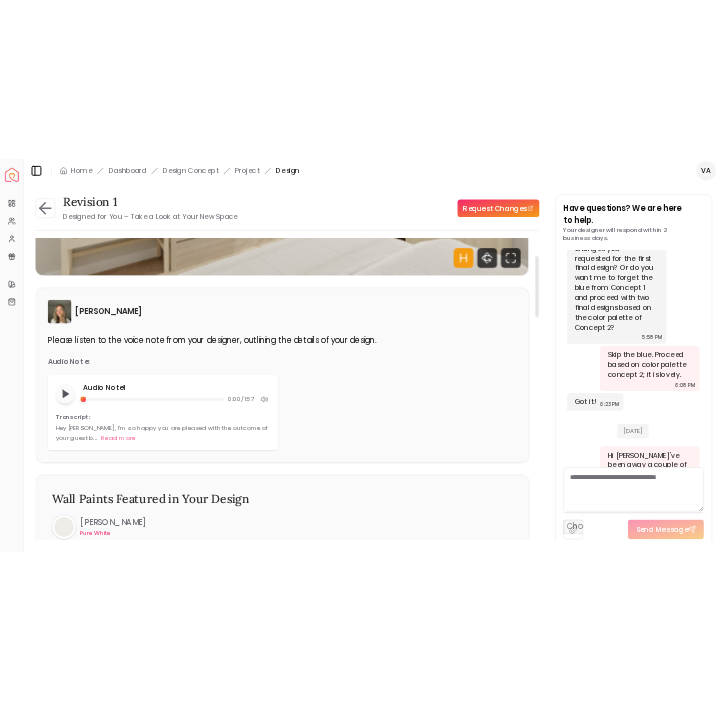 scroll, scrollTop: 165, scrollLeft: 0, axis: vertical 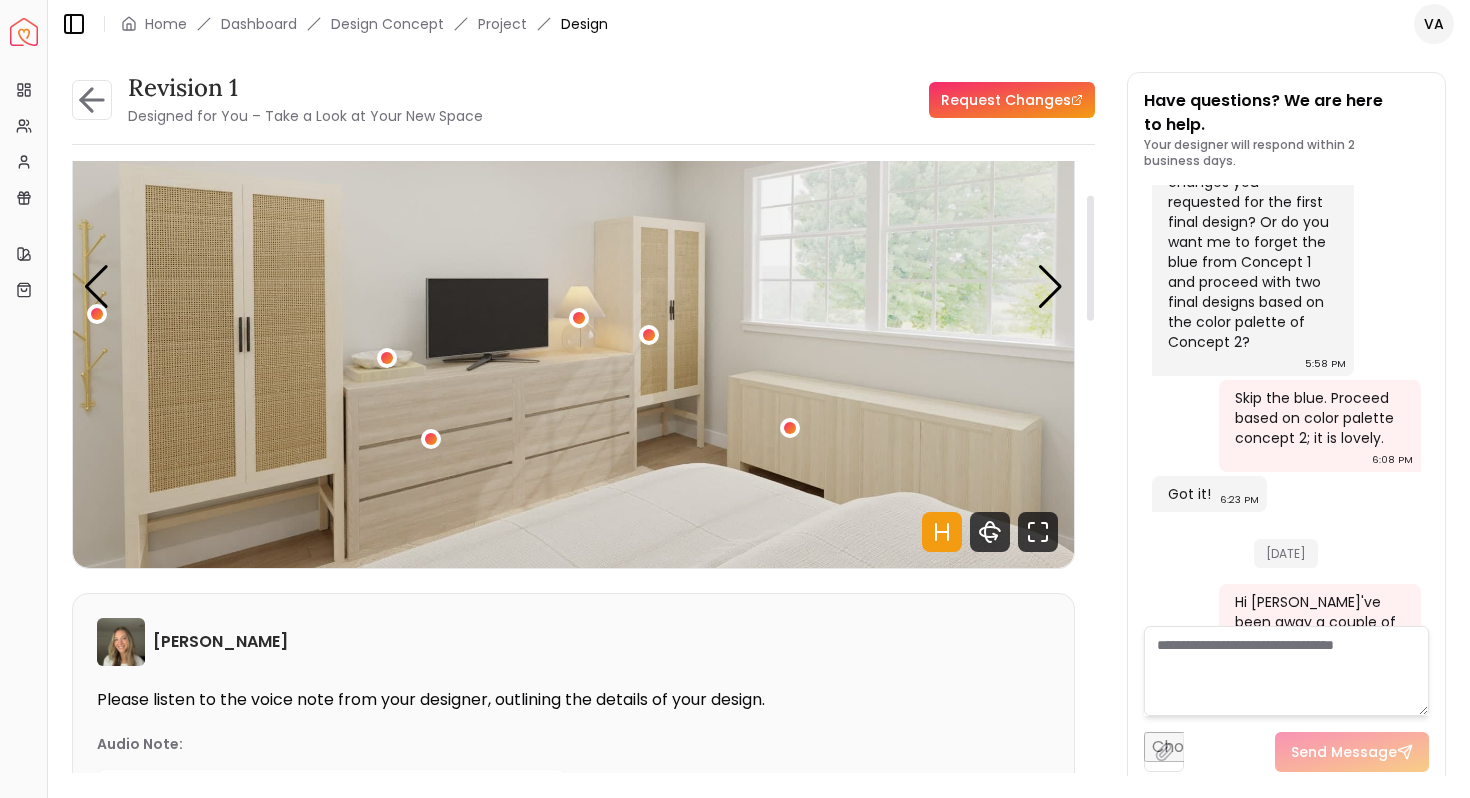 drag, startPoint x: 1092, startPoint y: 650, endPoint x: 1133, endPoint y: 232, distance: 420.00595 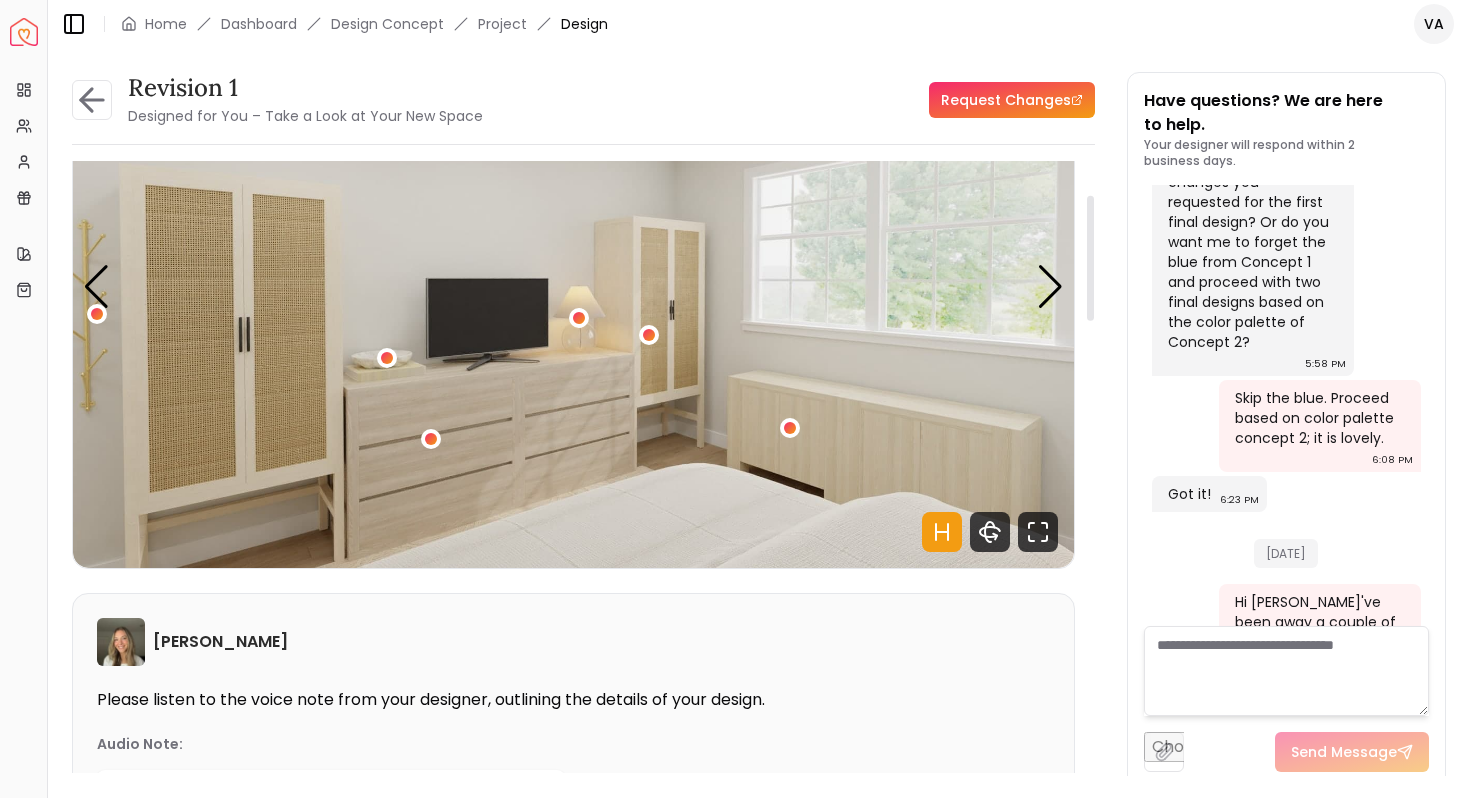 click at bounding box center (1090, 258) 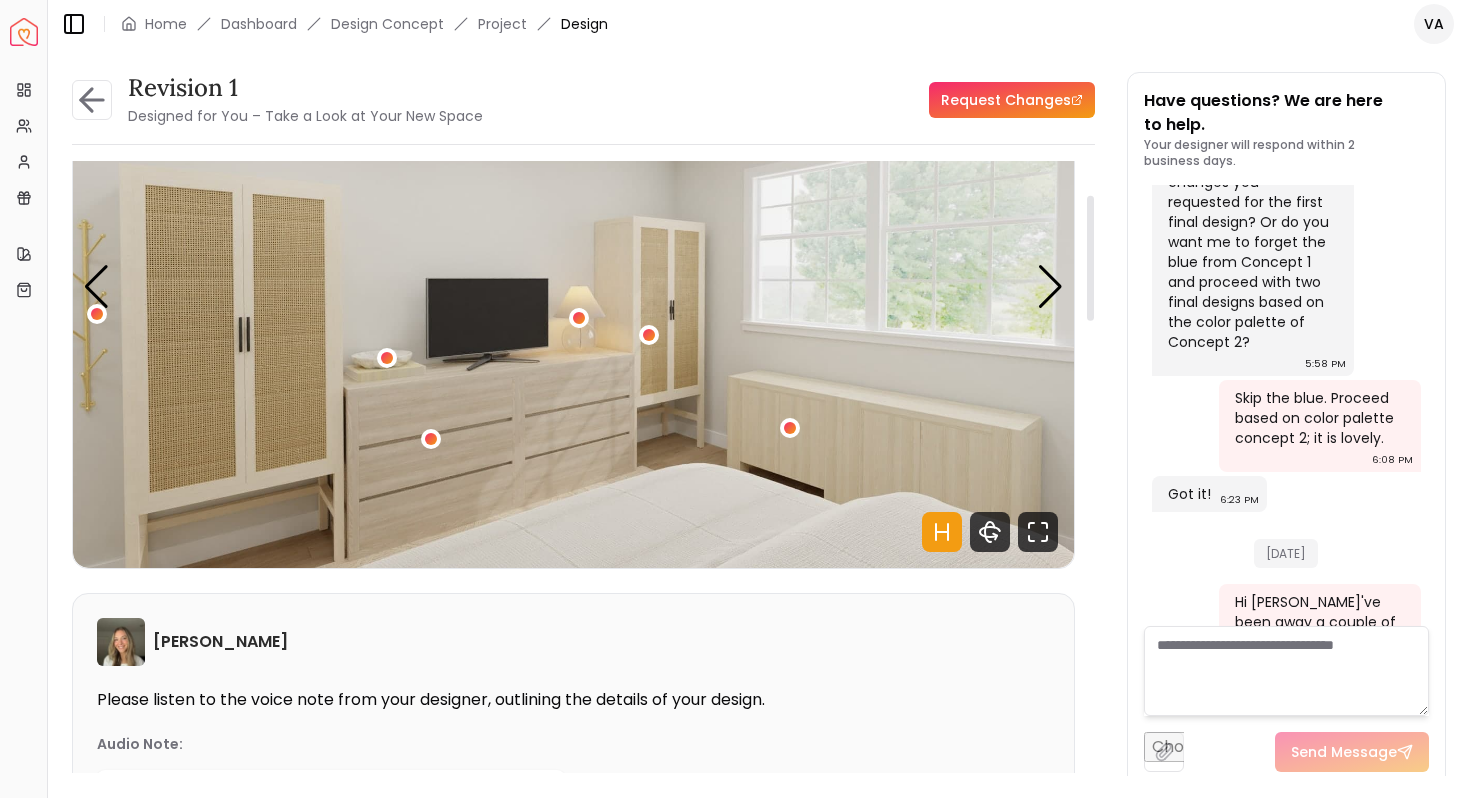 click at bounding box center (573, 286) 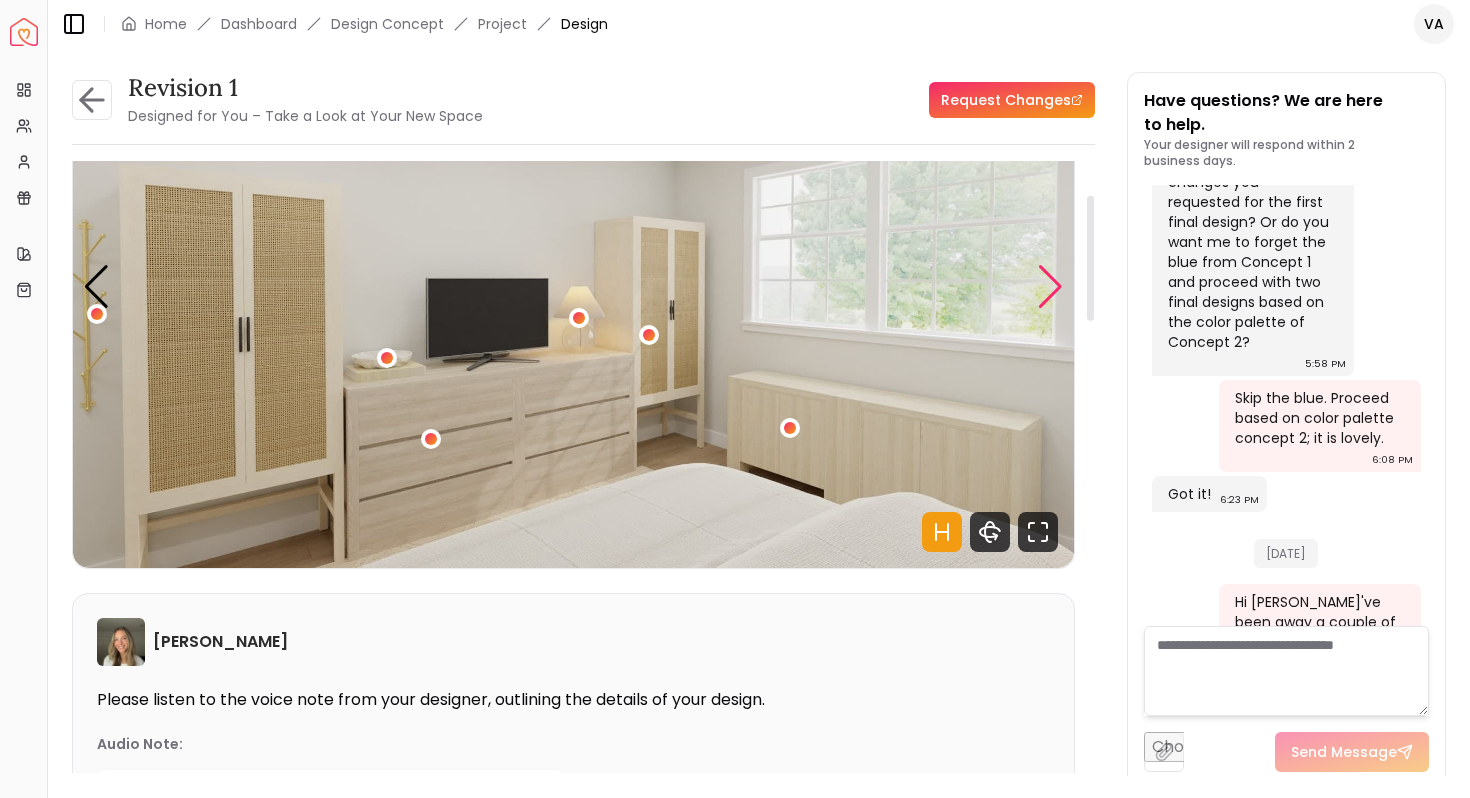 click at bounding box center [1050, 287] 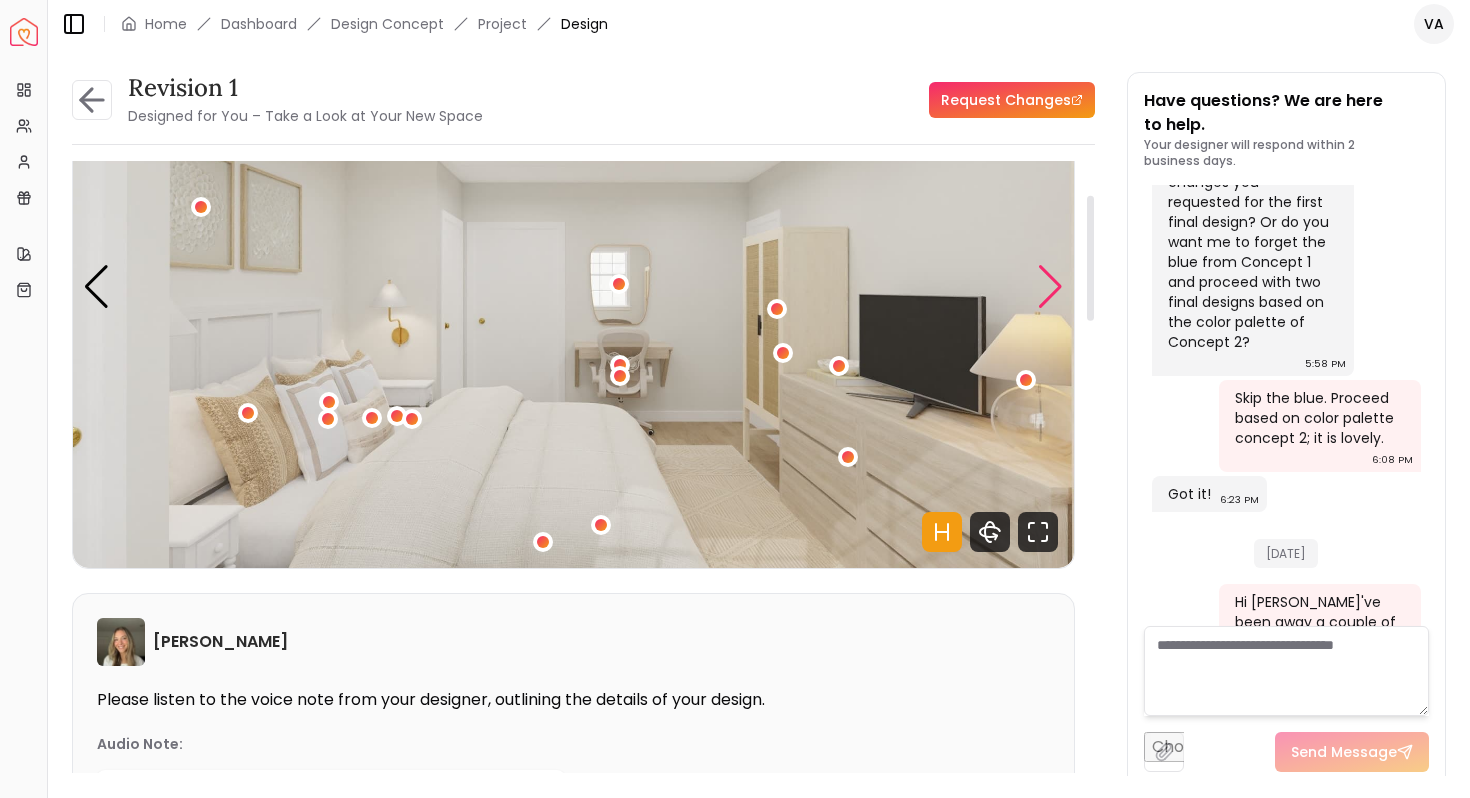 click at bounding box center [1050, 287] 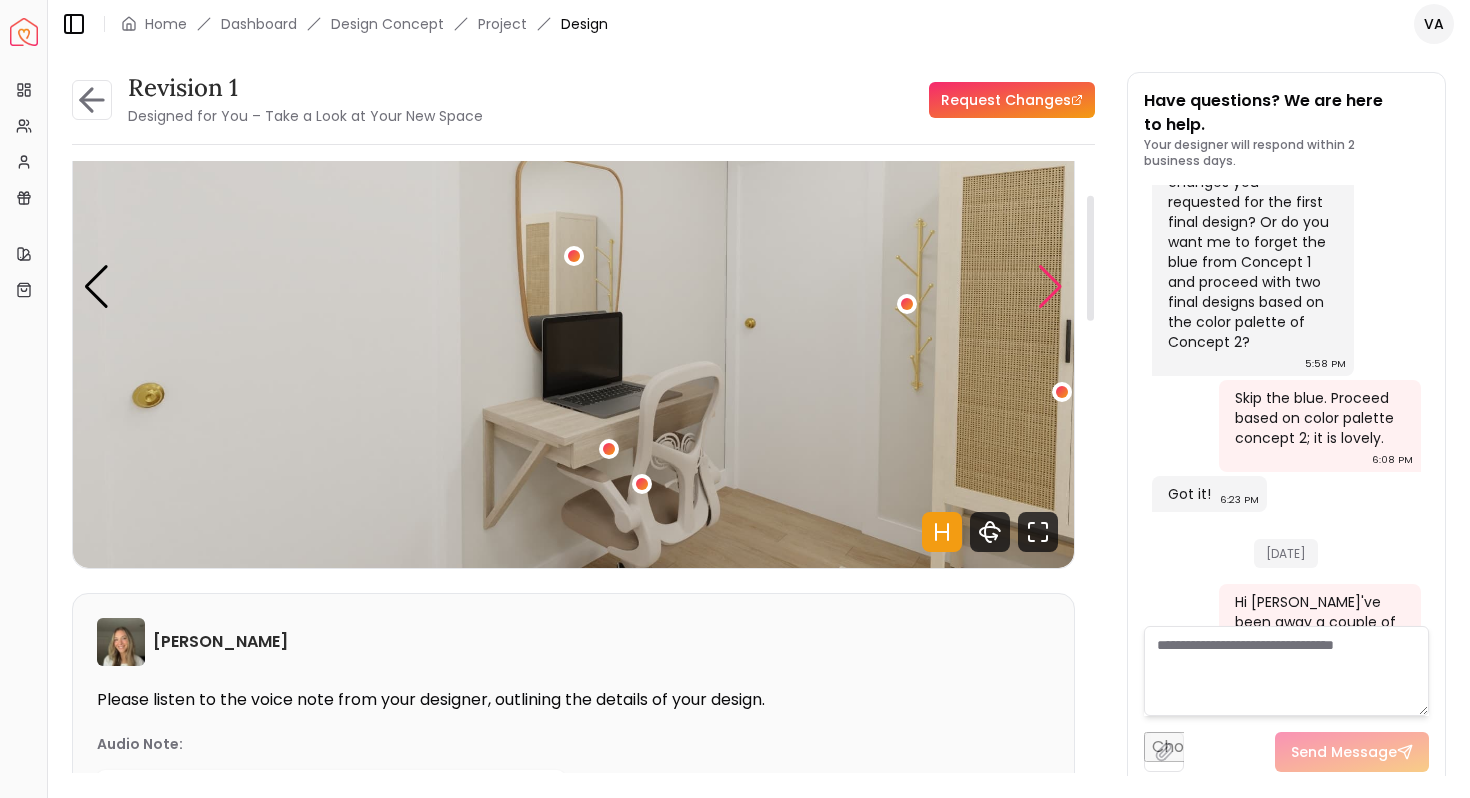 click at bounding box center (1050, 287) 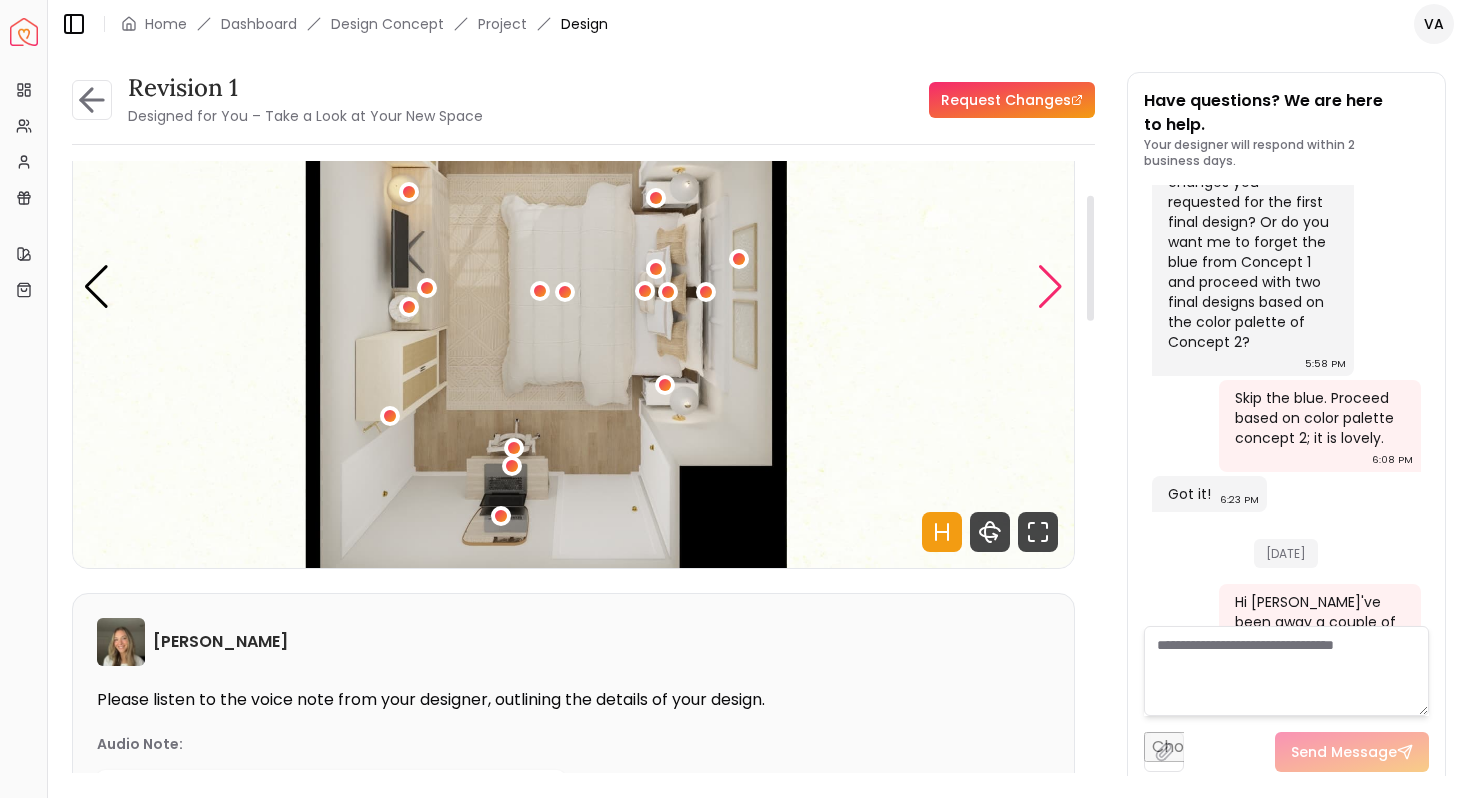 click at bounding box center [1050, 287] 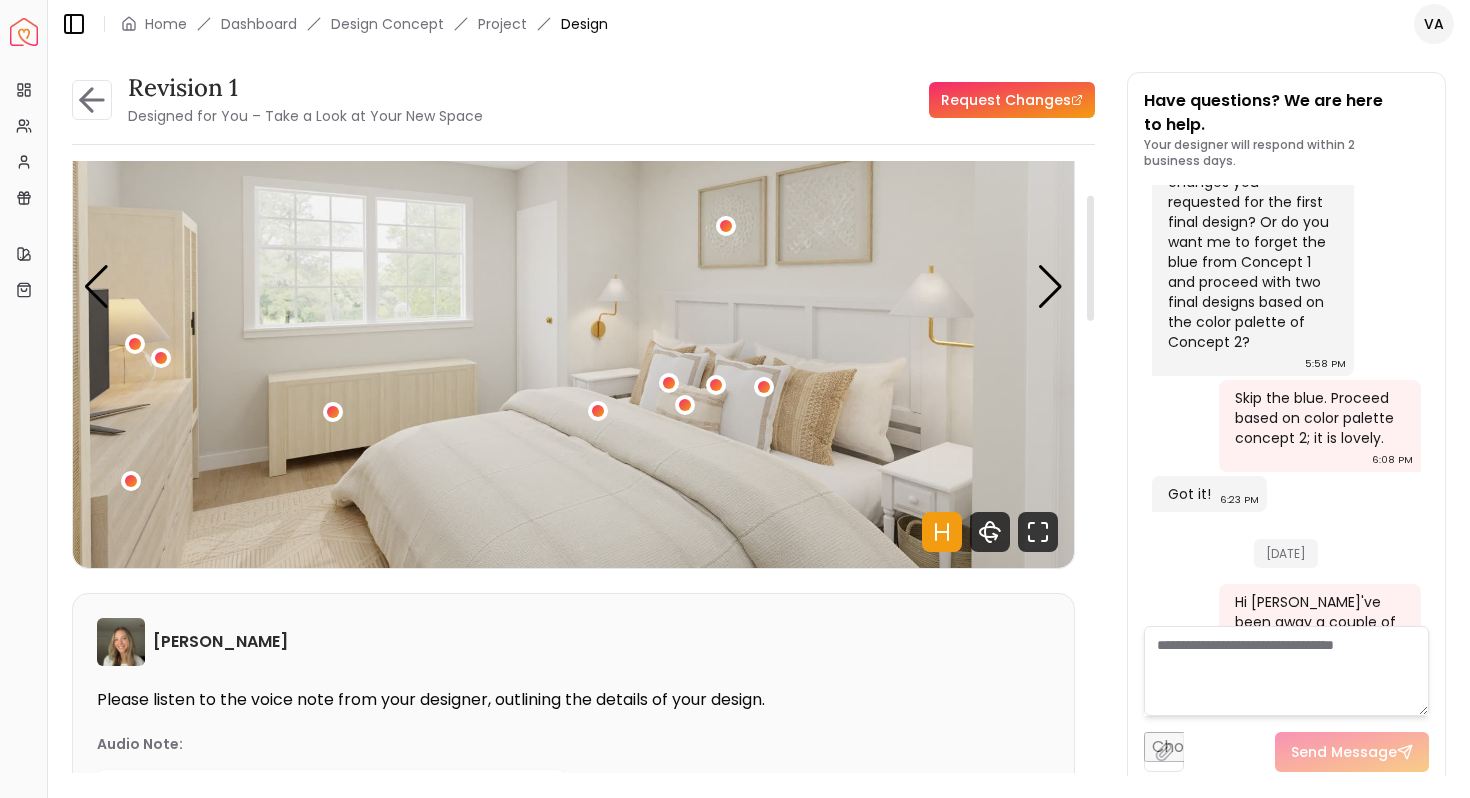 click at bounding box center [1090, 258] 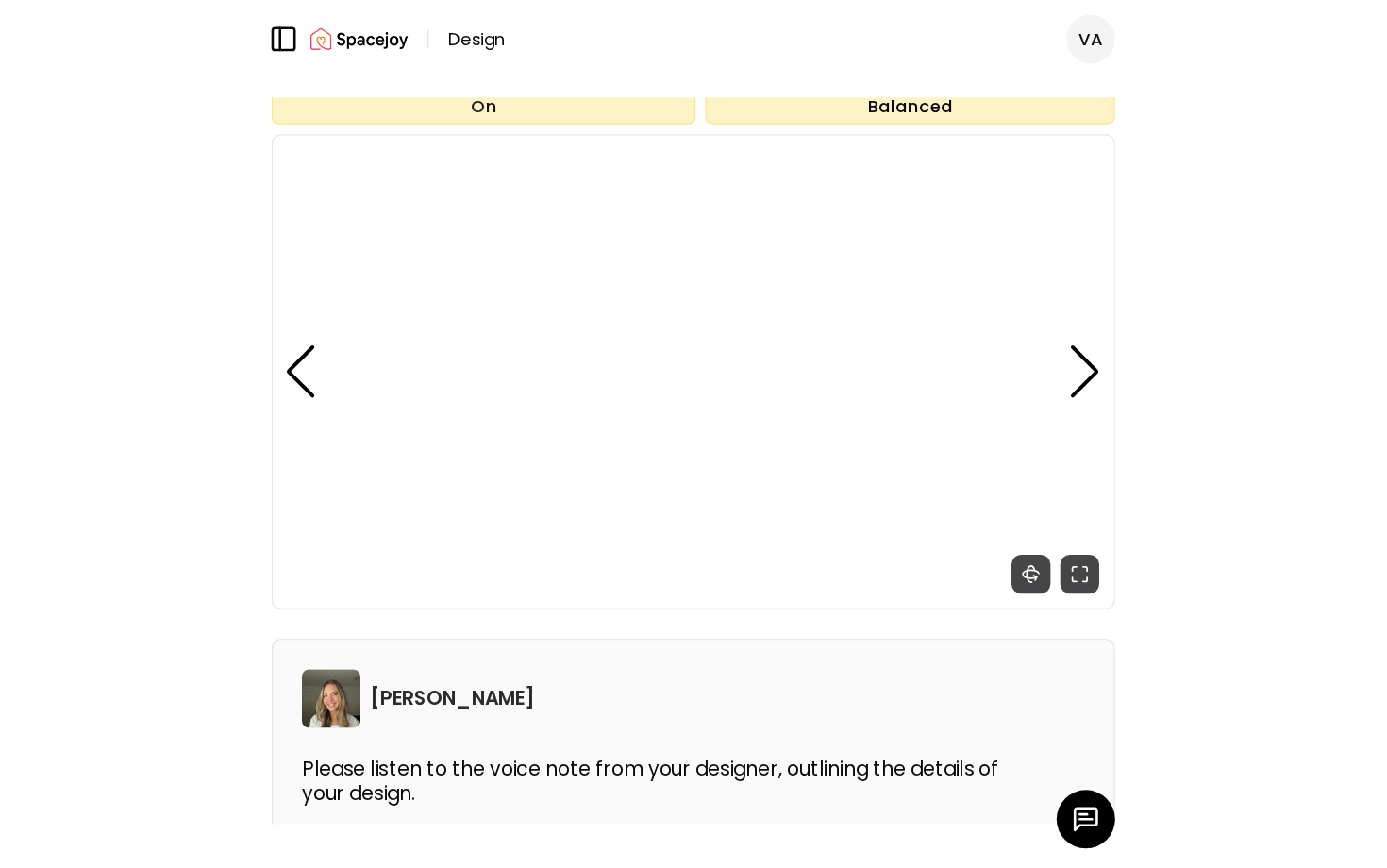 scroll, scrollTop: 250, scrollLeft: 0, axis: vertical 